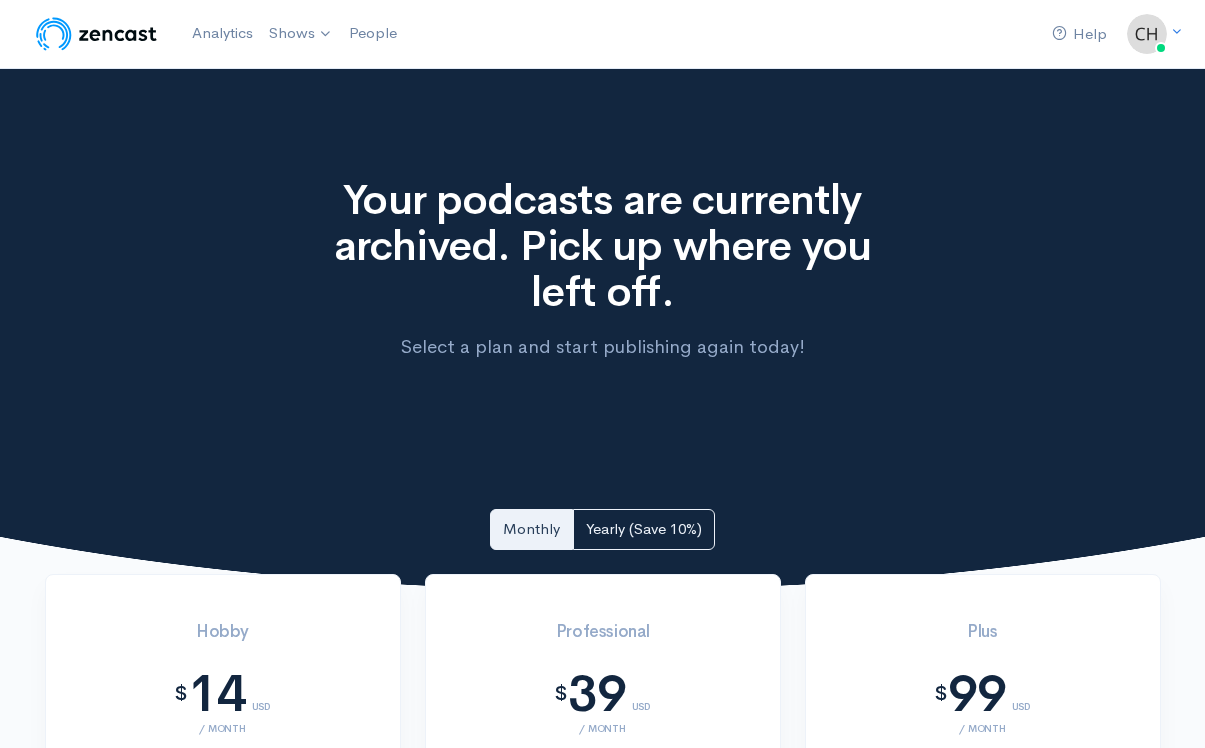 scroll, scrollTop: 0, scrollLeft: 0, axis: both 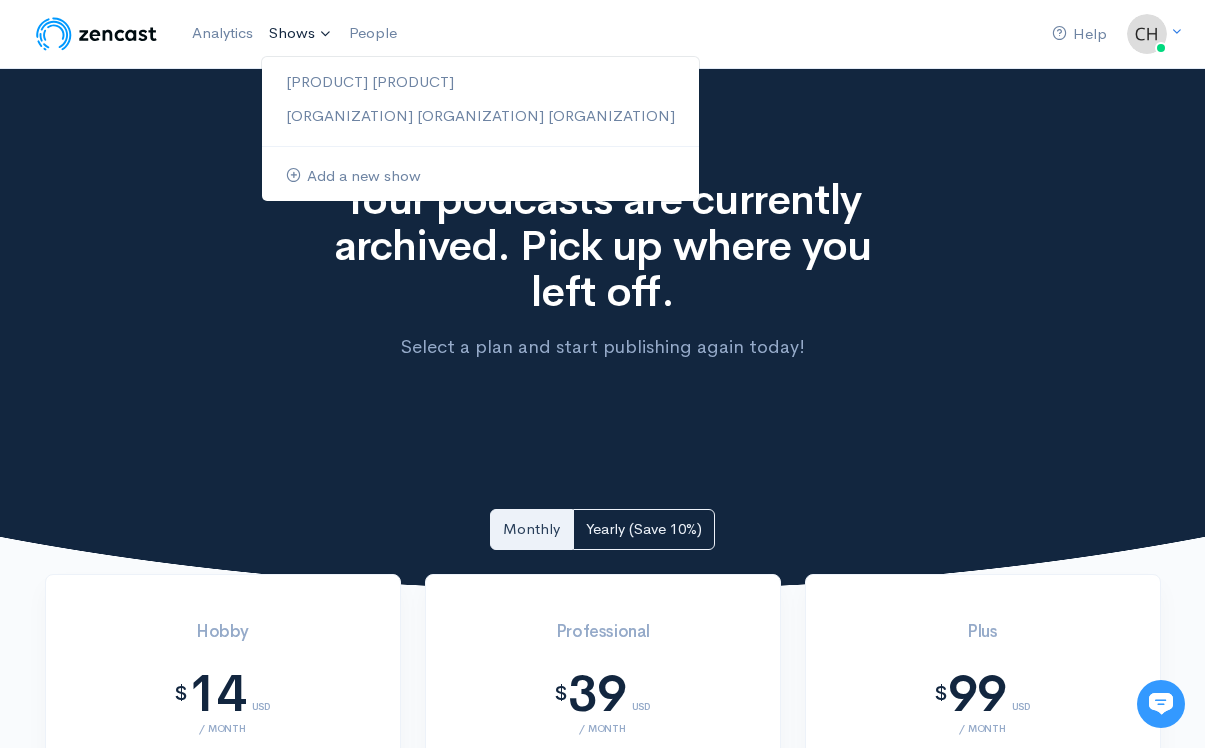 click on "Shows" at bounding box center [301, 34] 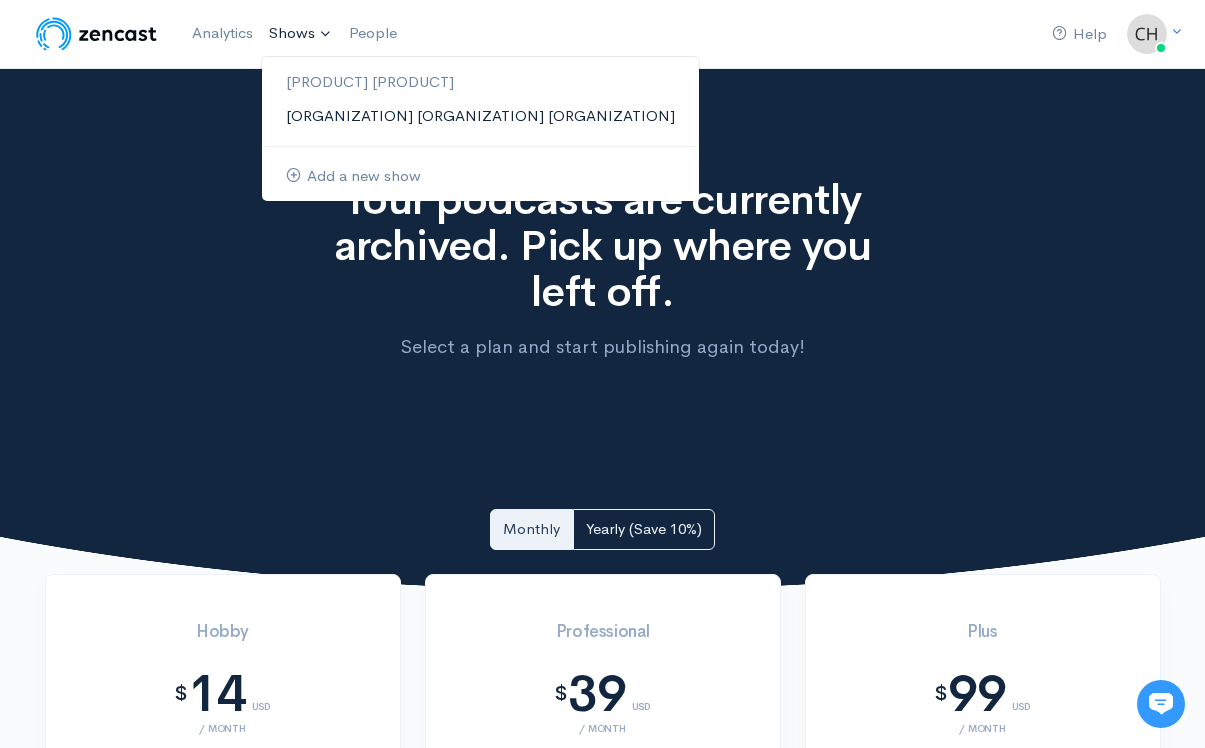 click on "[PLACE]" at bounding box center (480, 116) 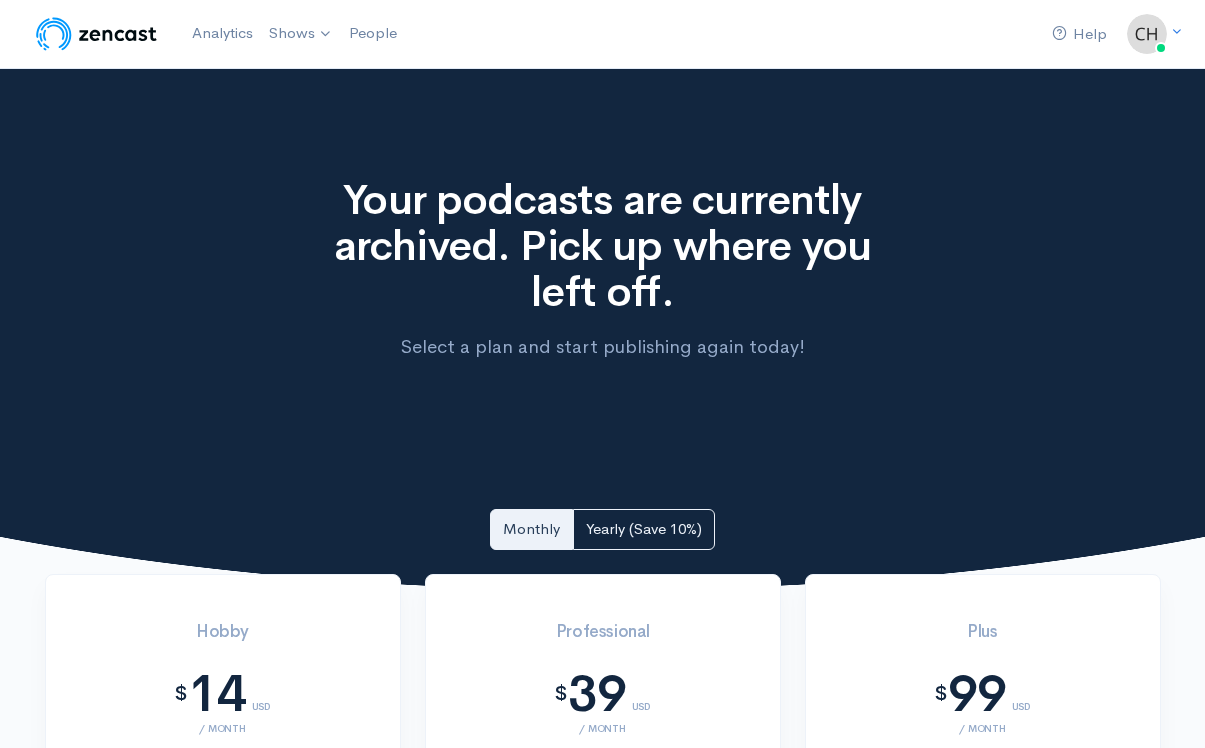 scroll, scrollTop: 0, scrollLeft: 0, axis: both 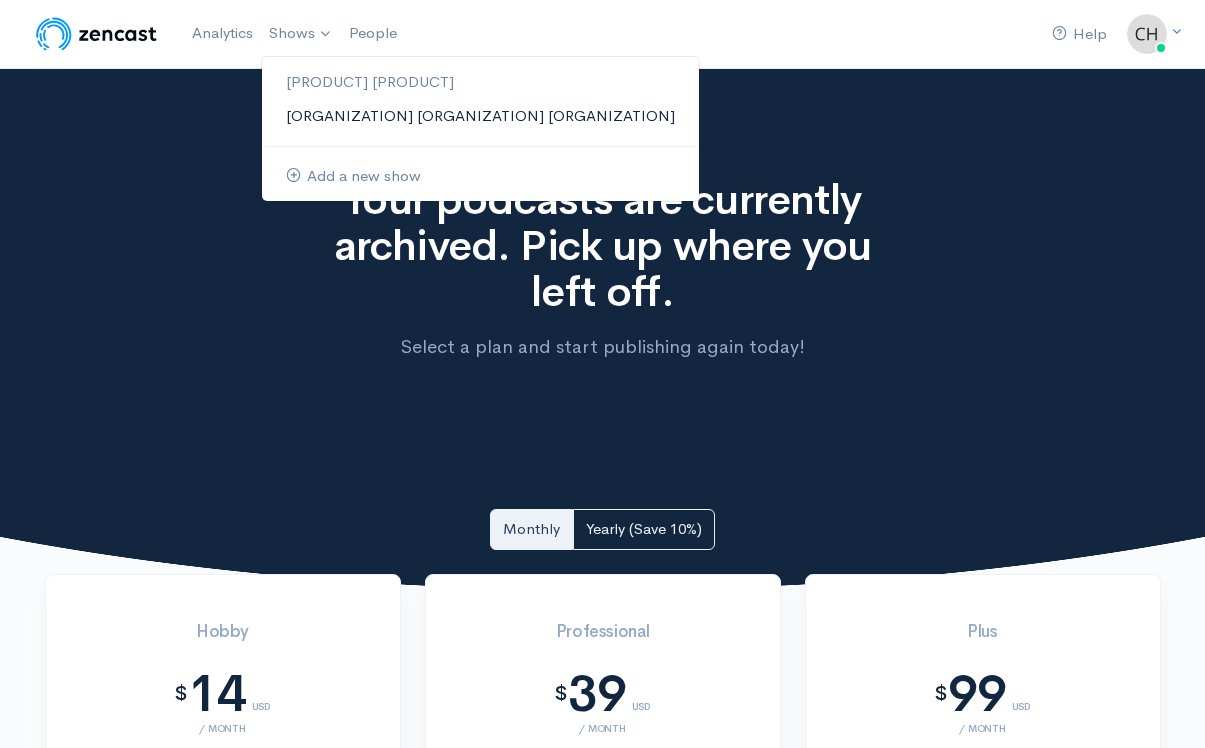 click on "[PLACE]" at bounding box center (480, 116) 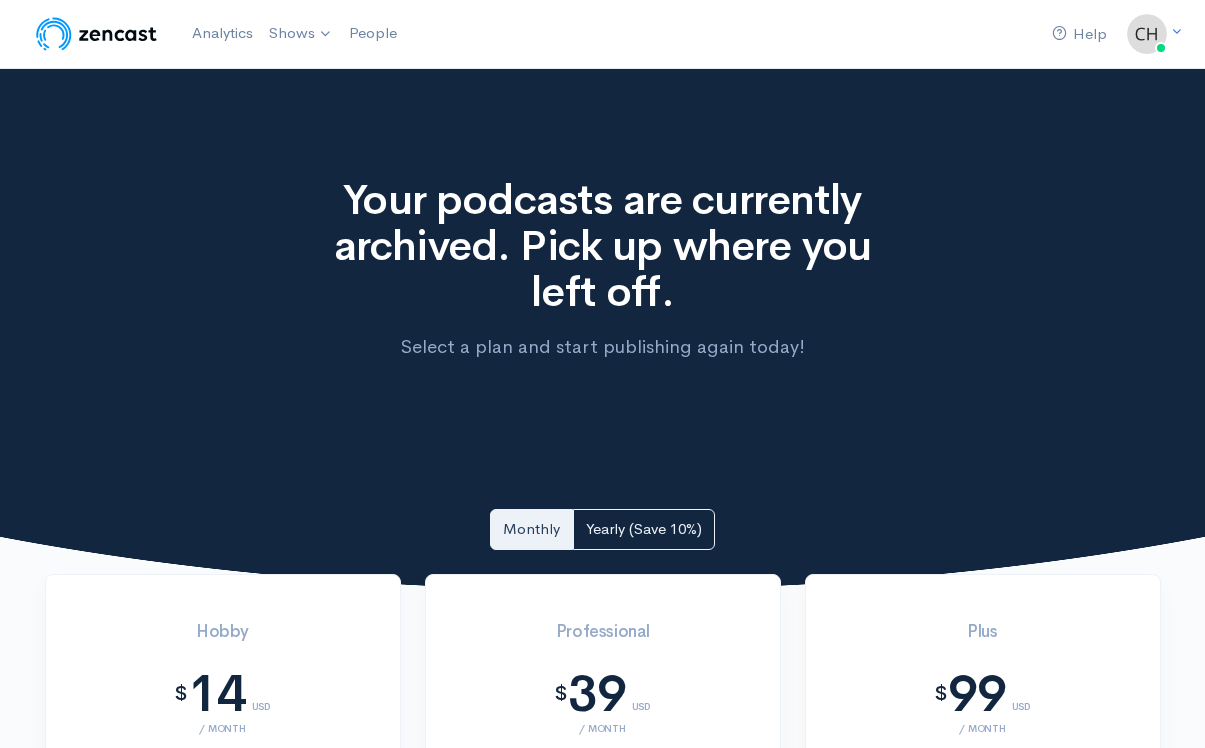 scroll, scrollTop: 0, scrollLeft: 0, axis: both 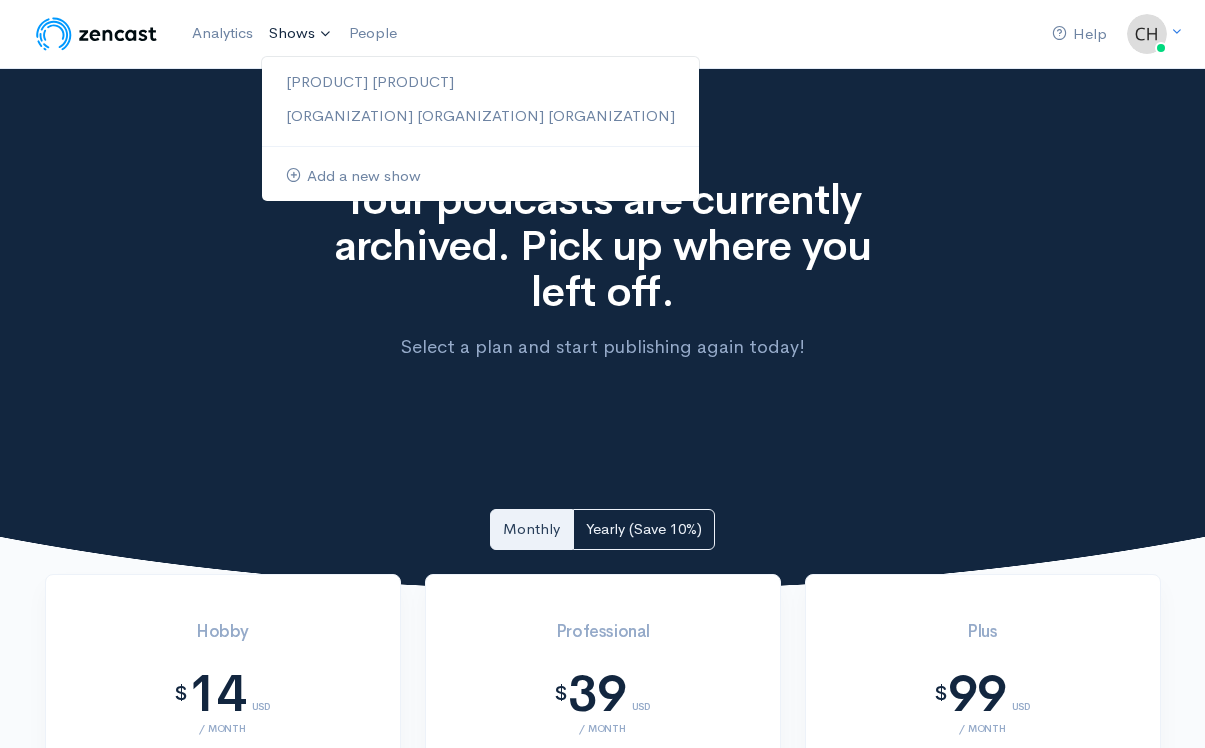 click on "Shows" at bounding box center [301, 34] 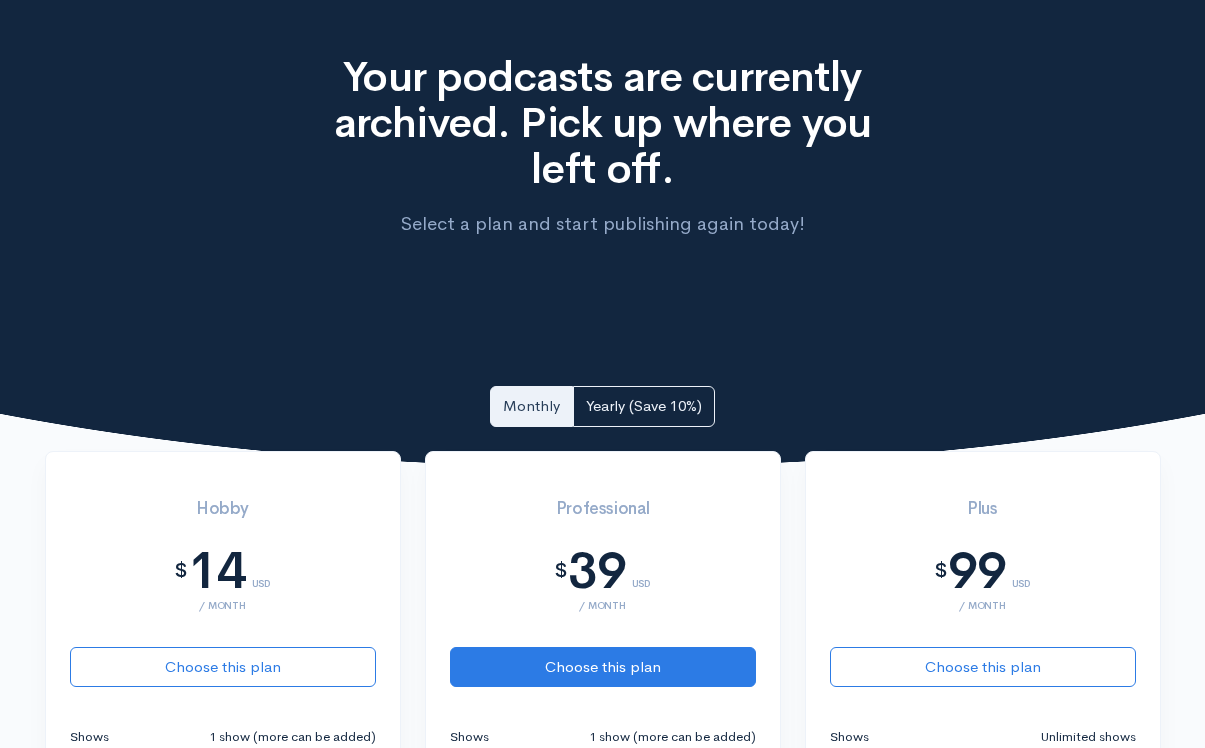 scroll, scrollTop: 0, scrollLeft: 0, axis: both 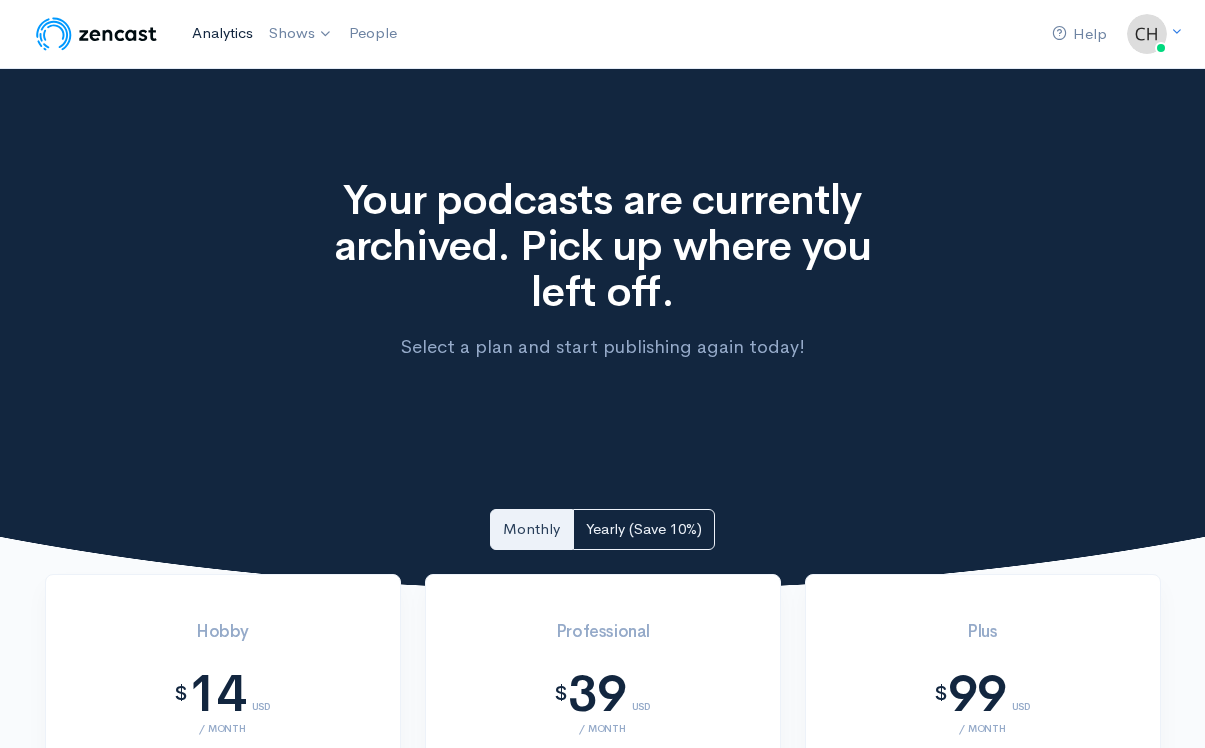 click on "Analytics" at bounding box center [222, 33] 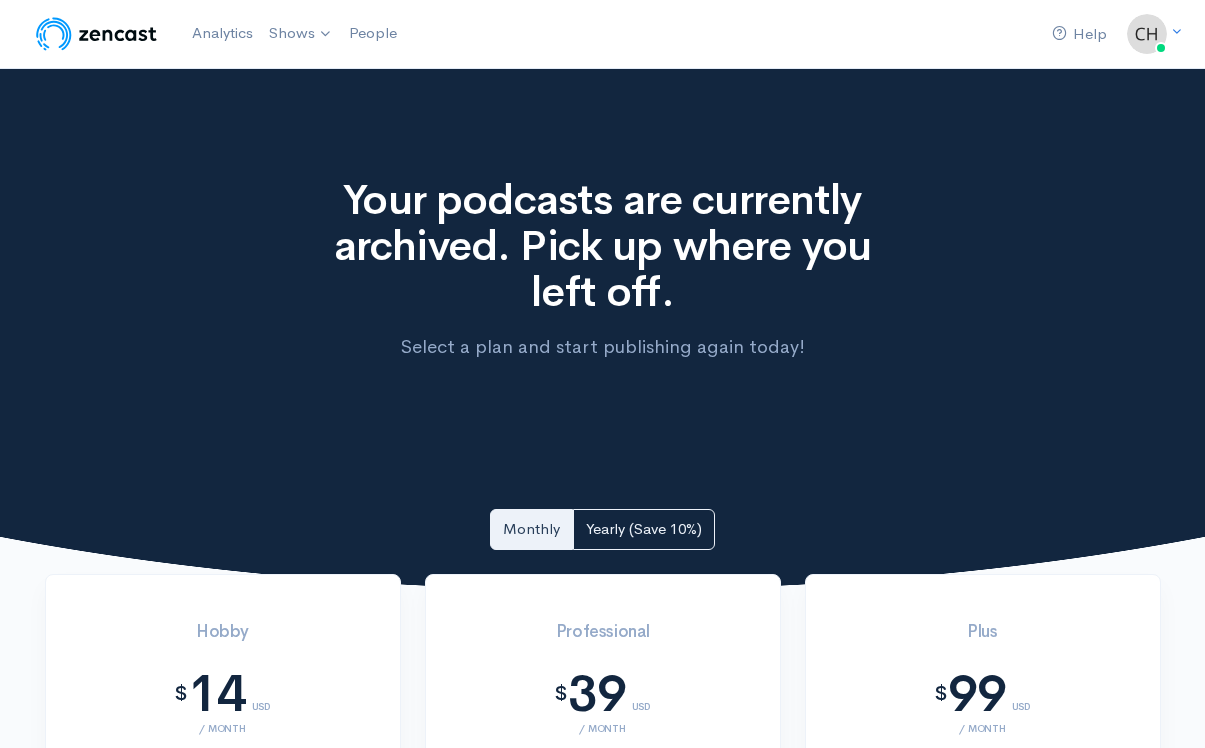scroll, scrollTop: 0, scrollLeft: 0, axis: both 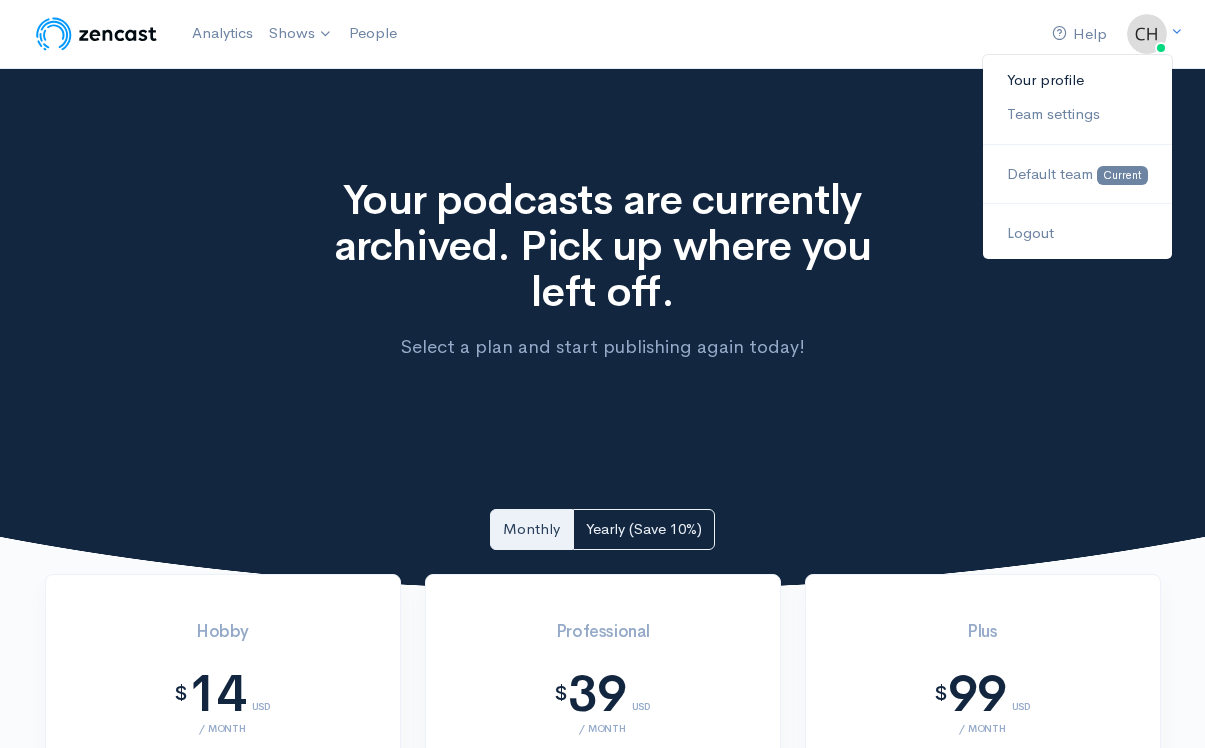 click on "Your profile" at bounding box center (1077, 80) 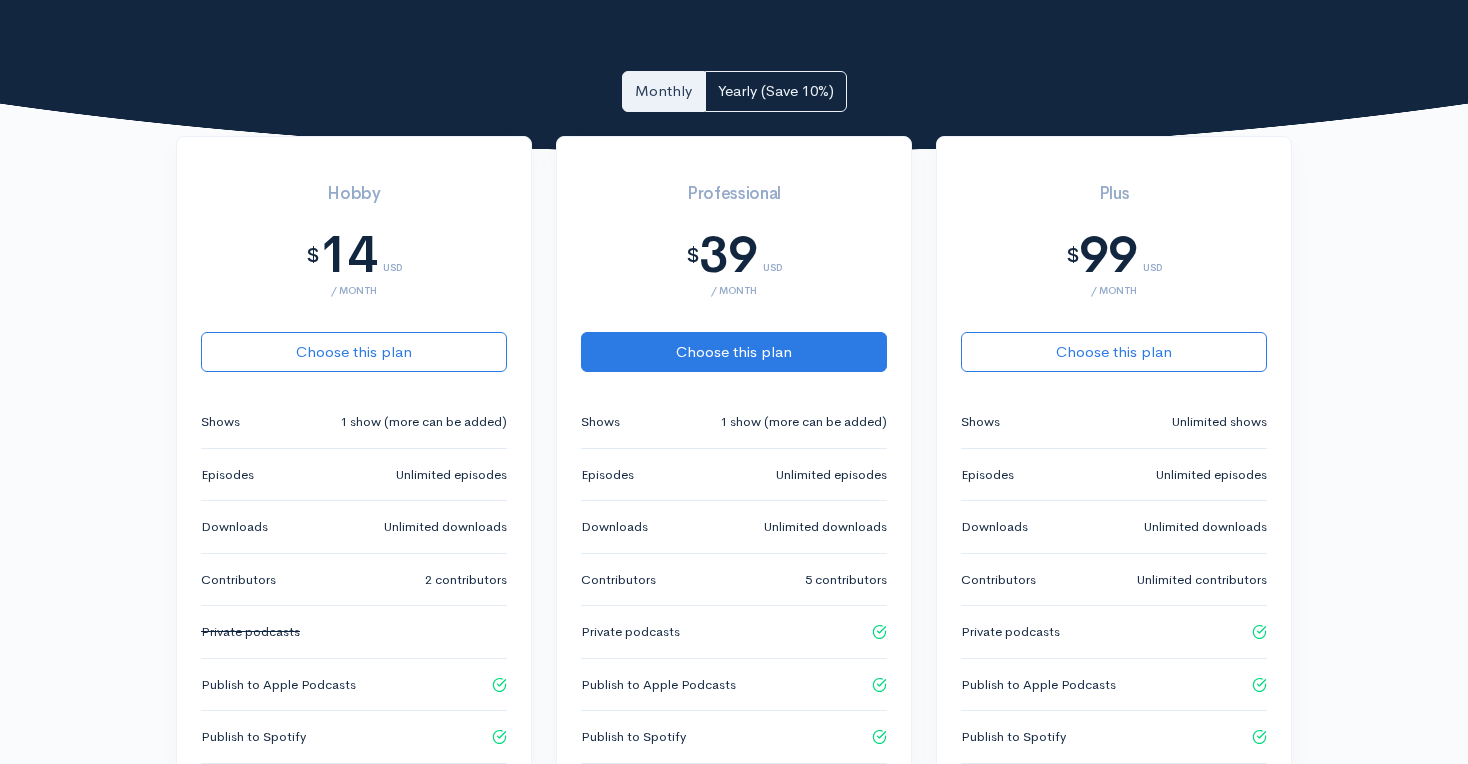 scroll, scrollTop: 0, scrollLeft: 0, axis: both 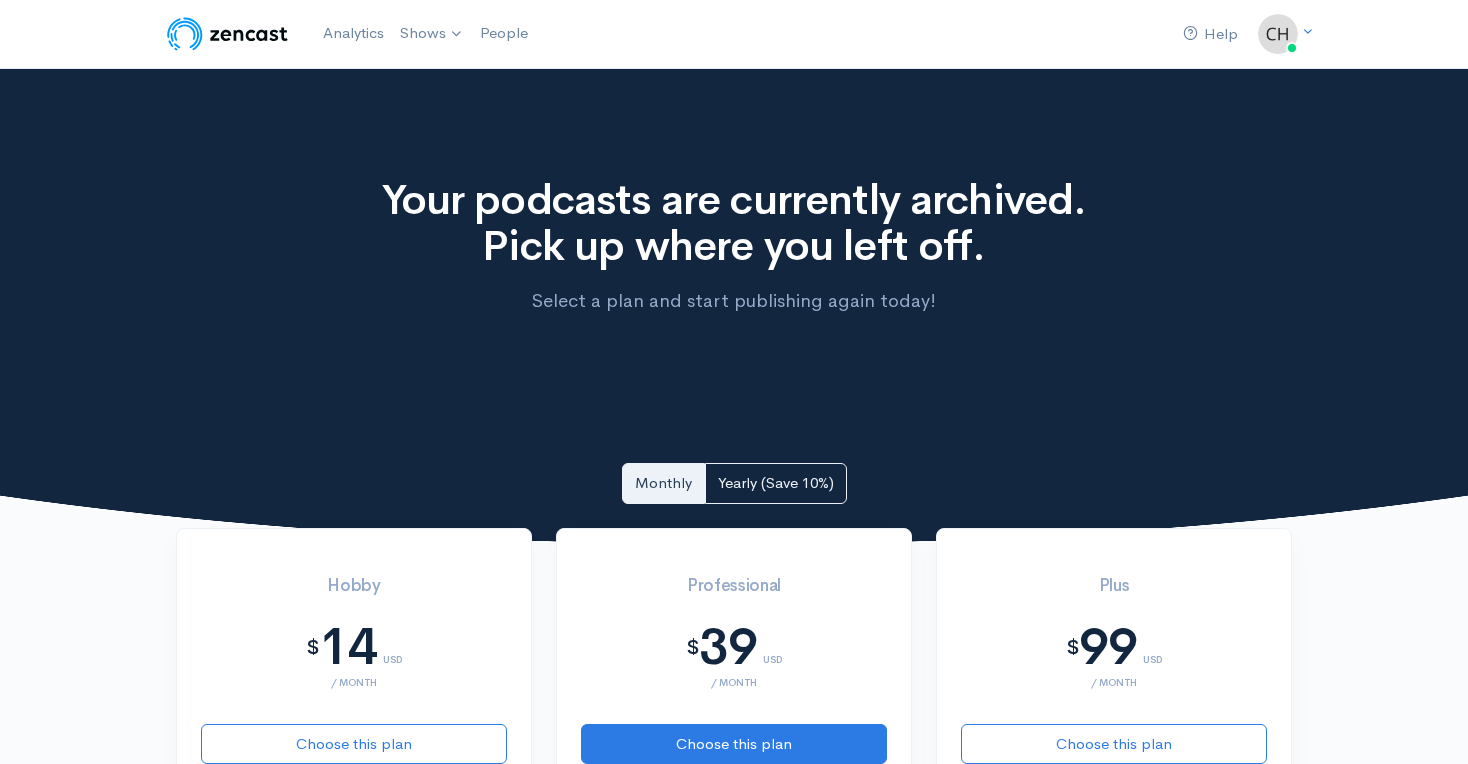 click on "Help
Notifications
View all
Your profile   Team settings     Default team   Current     Logout
Analytics
Shows
Fold-Out Fellowship
Memorial Drive Presbyterian Church Sermo...
Add a new show
People" at bounding box center (734, 34) 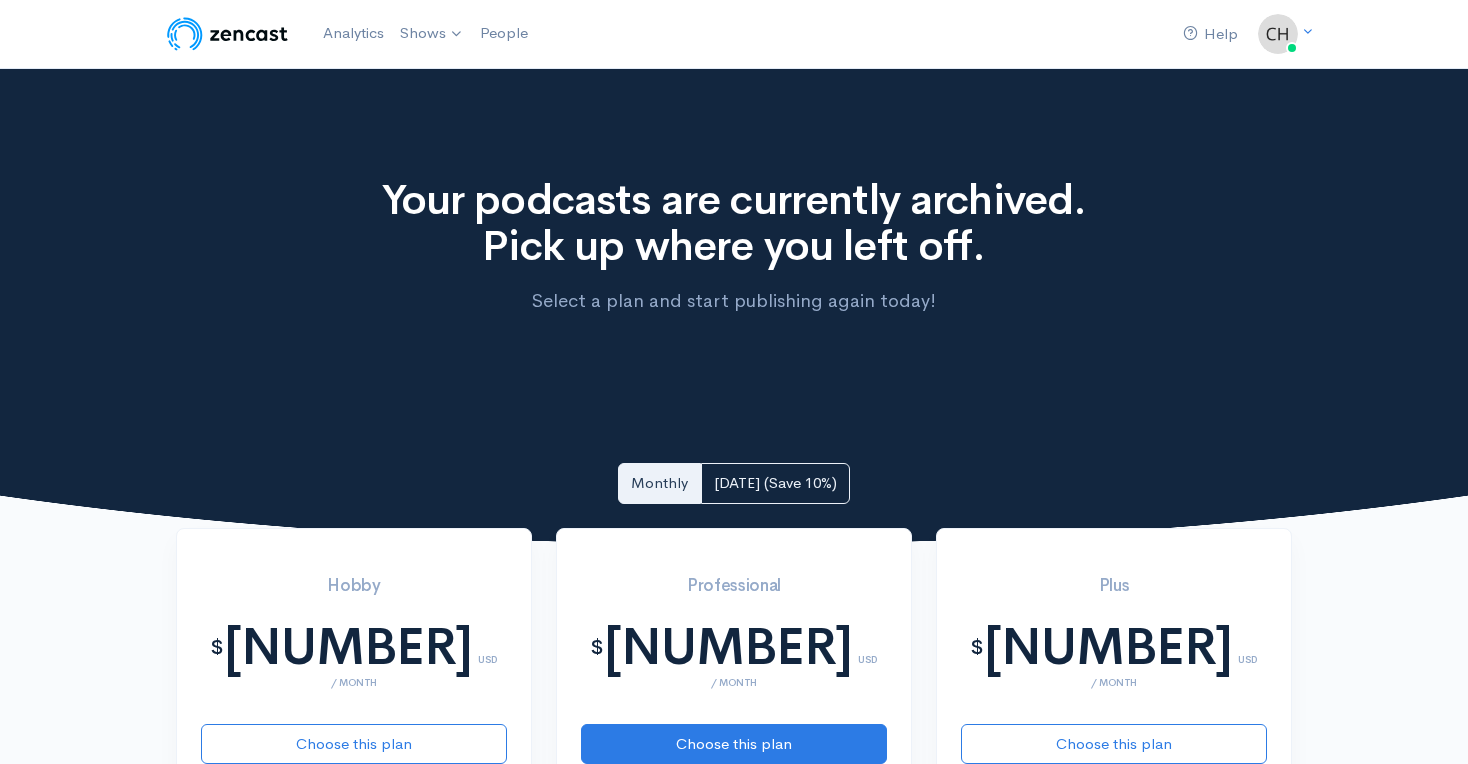 scroll, scrollTop: 0, scrollLeft: 0, axis: both 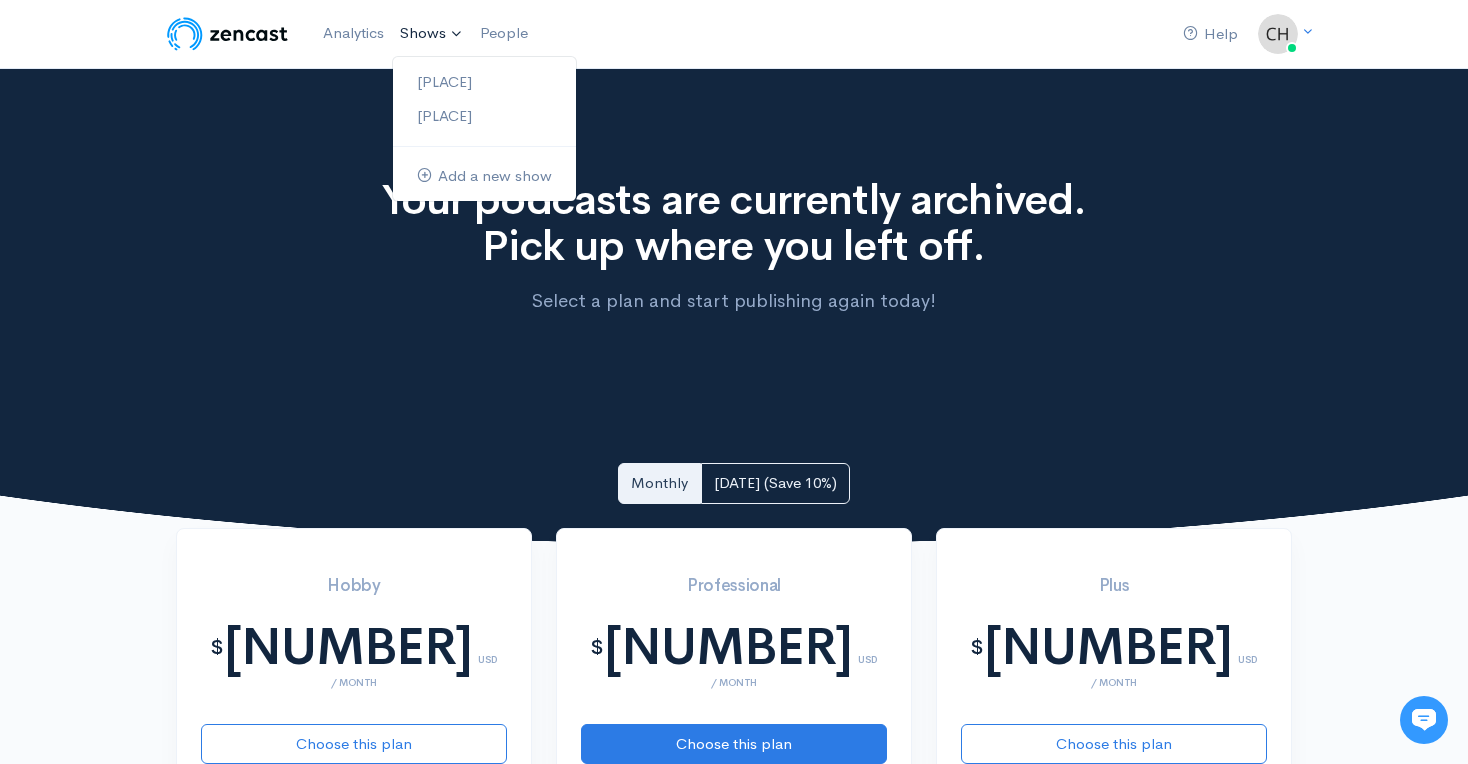 click on "Shows" at bounding box center (432, 34) 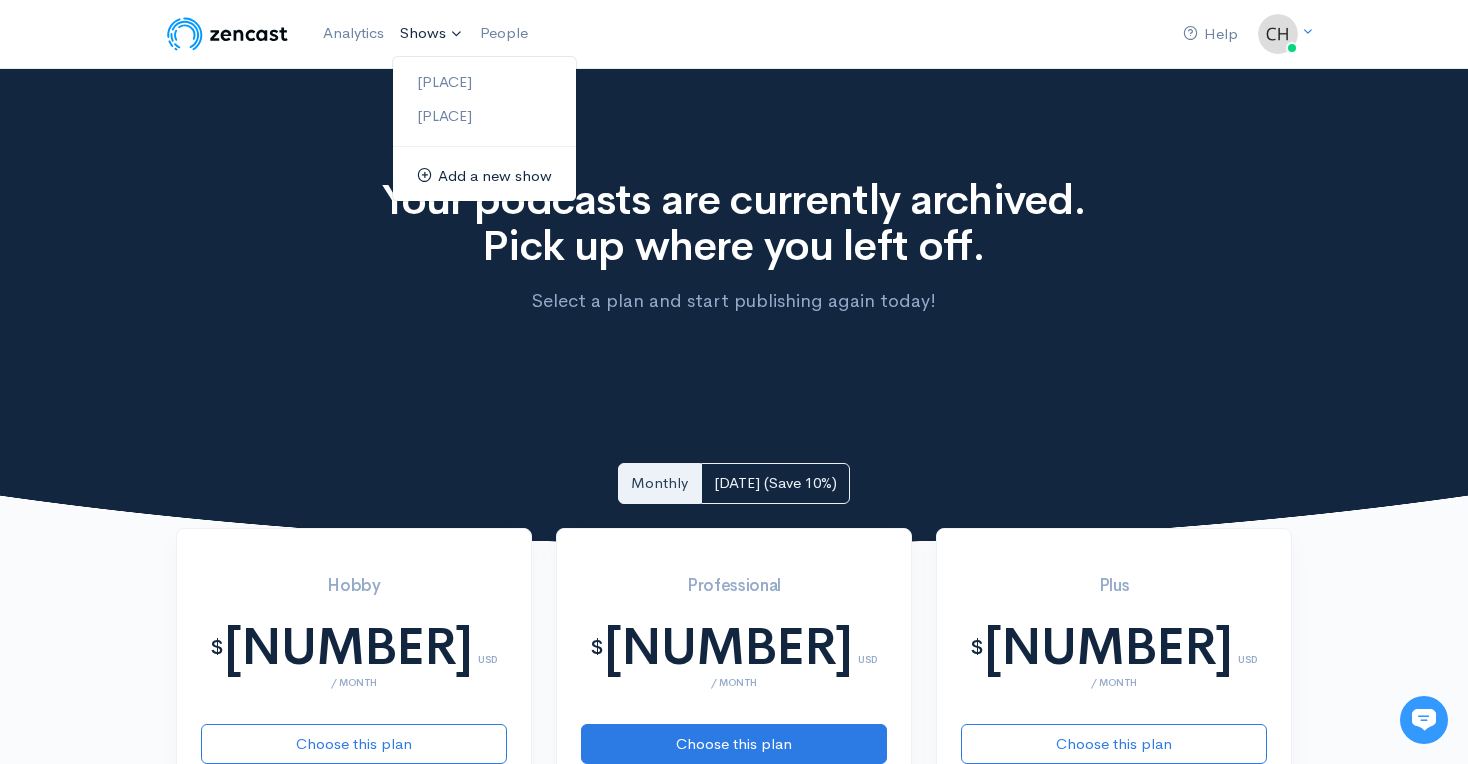 click on "Add a new show" at bounding box center (484, 176) 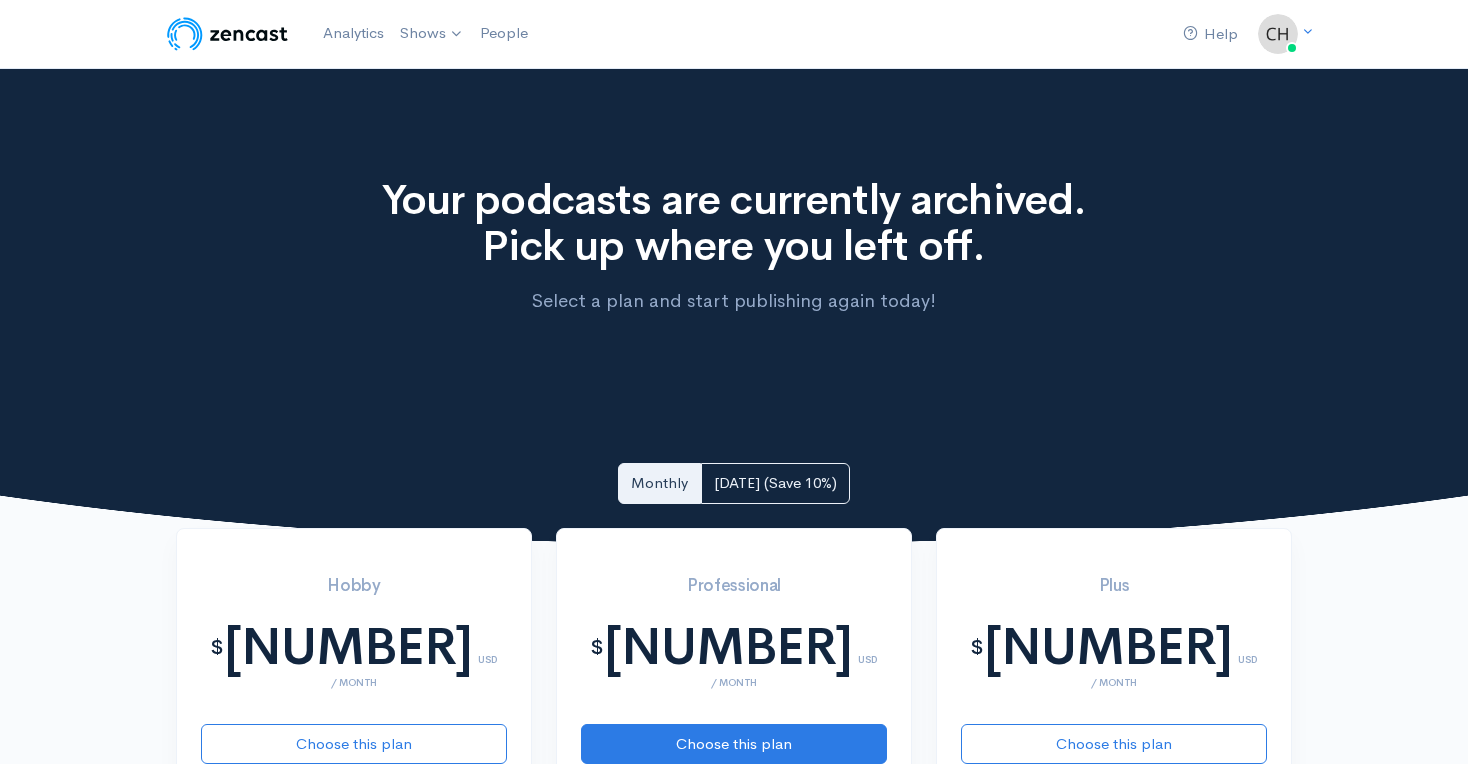 scroll, scrollTop: 0, scrollLeft: 0, axis: both 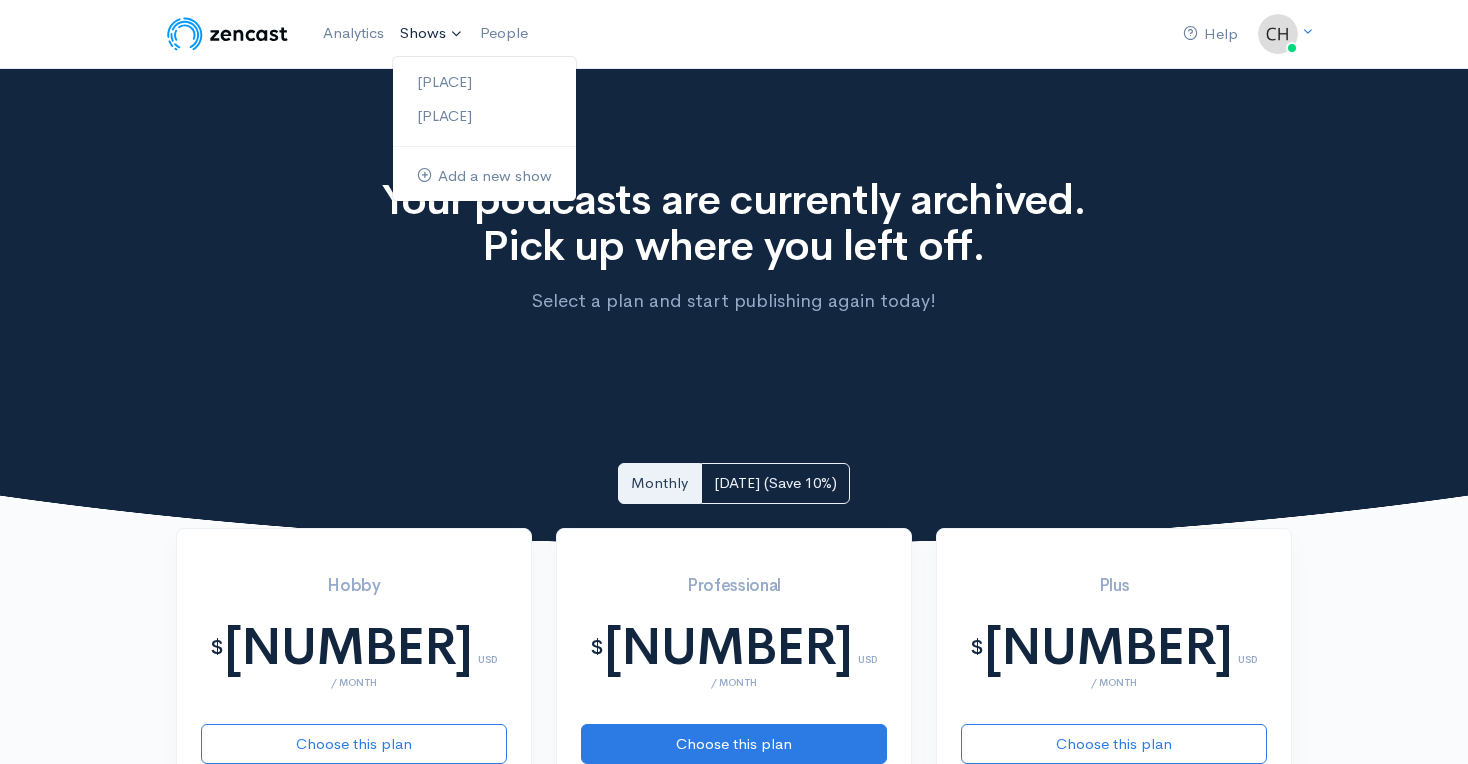 click on "Shows" at bounding box center (432, 34) 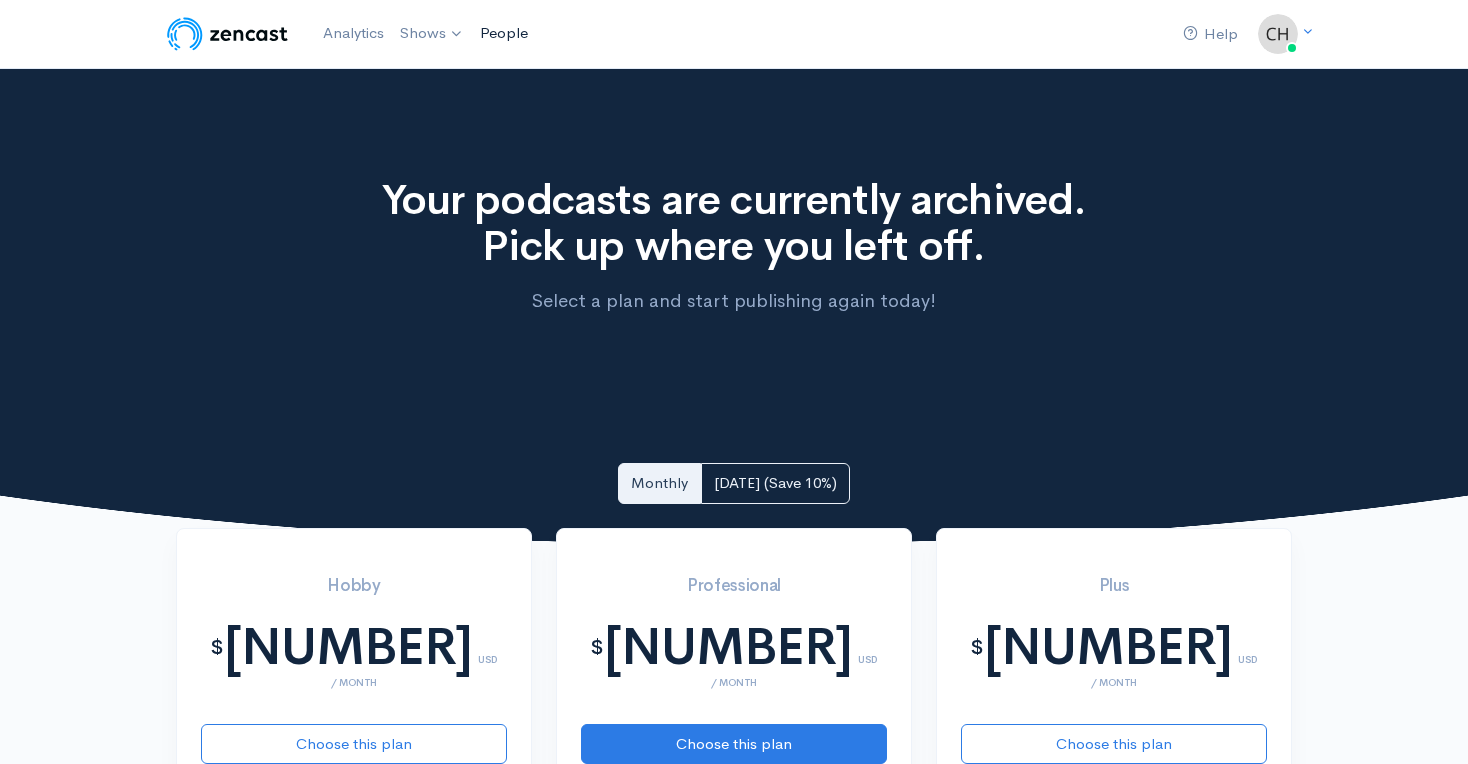 click on "People" at bounding box center [504, 33] 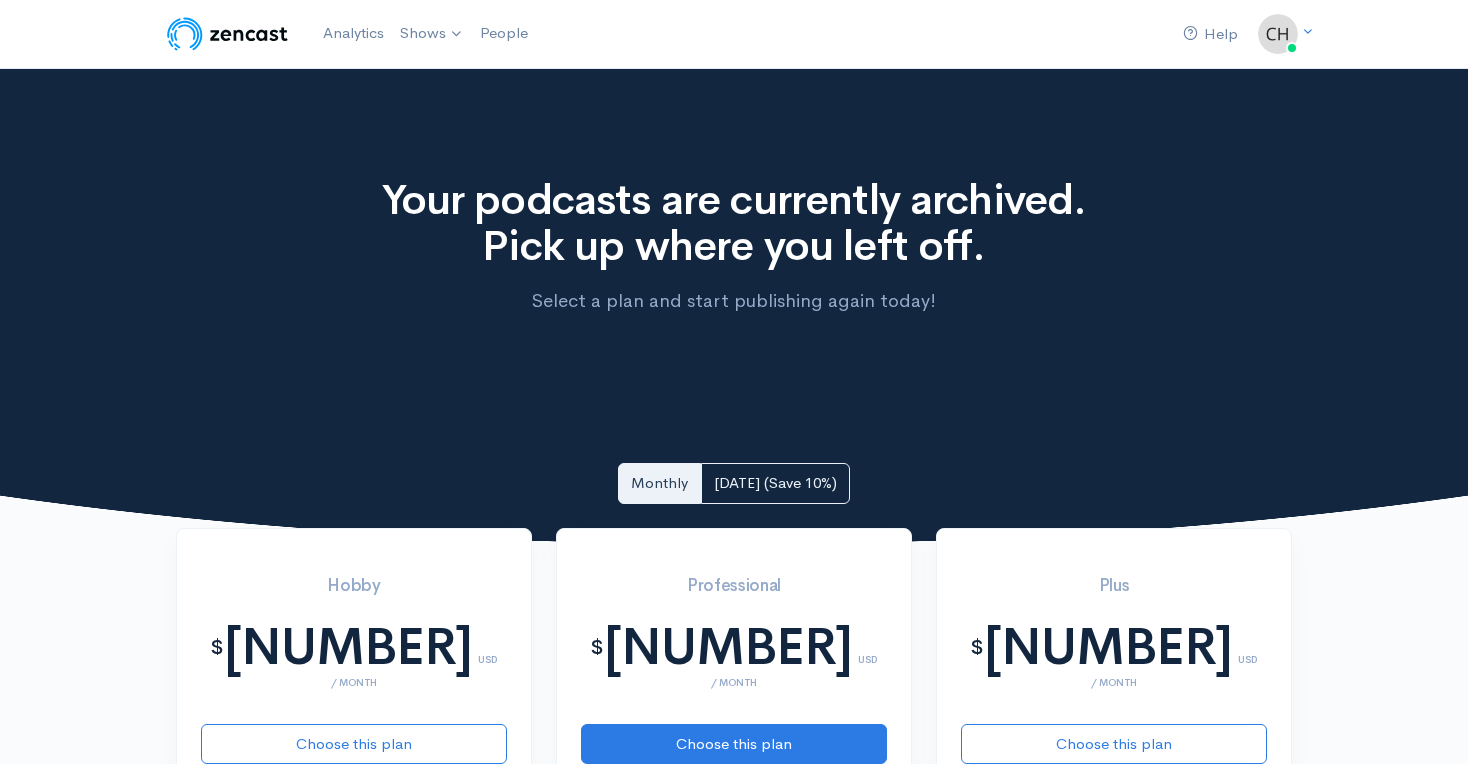 scroll, scrollTop: 0, scrollLeft: 0, axis: both 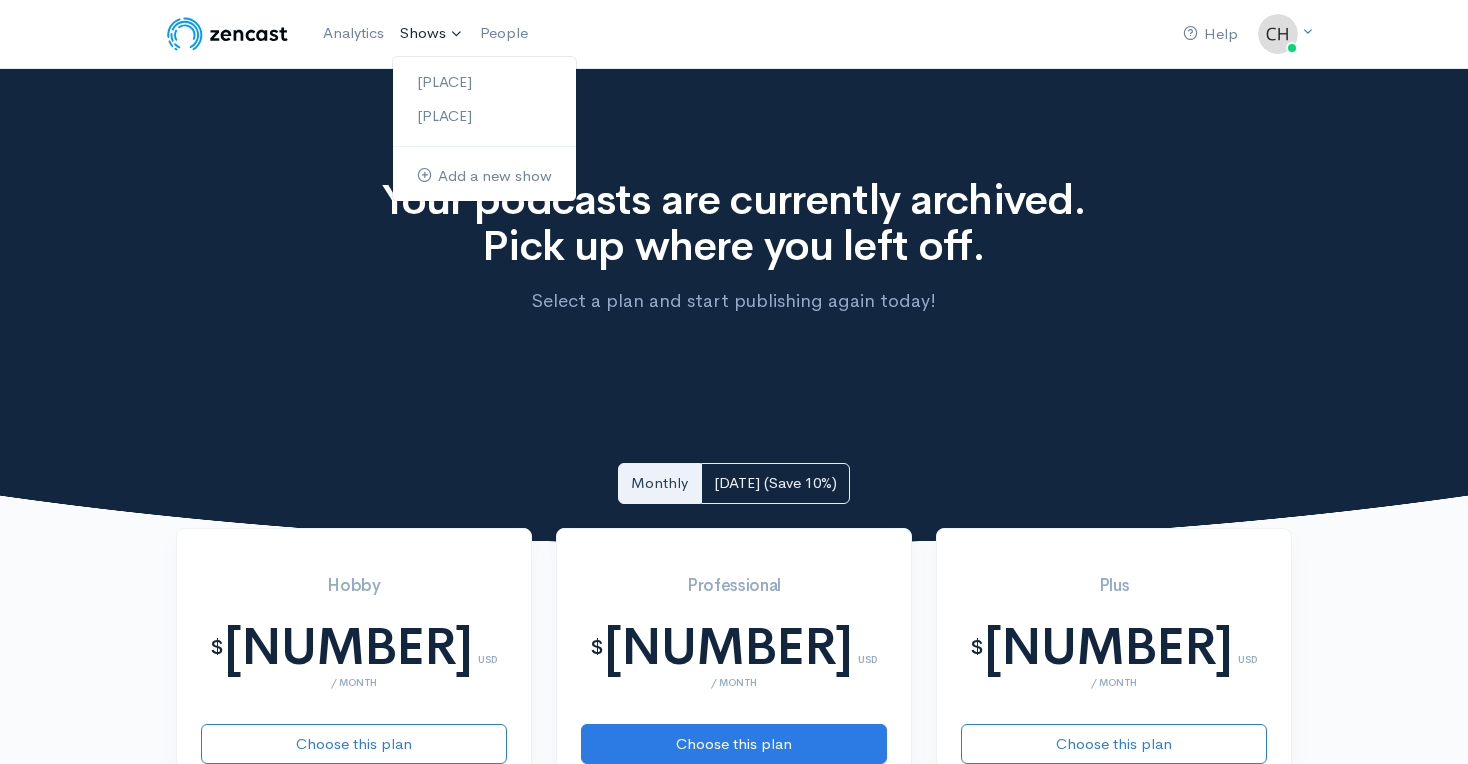 click on "Shows" at bounding box center [432, 34] 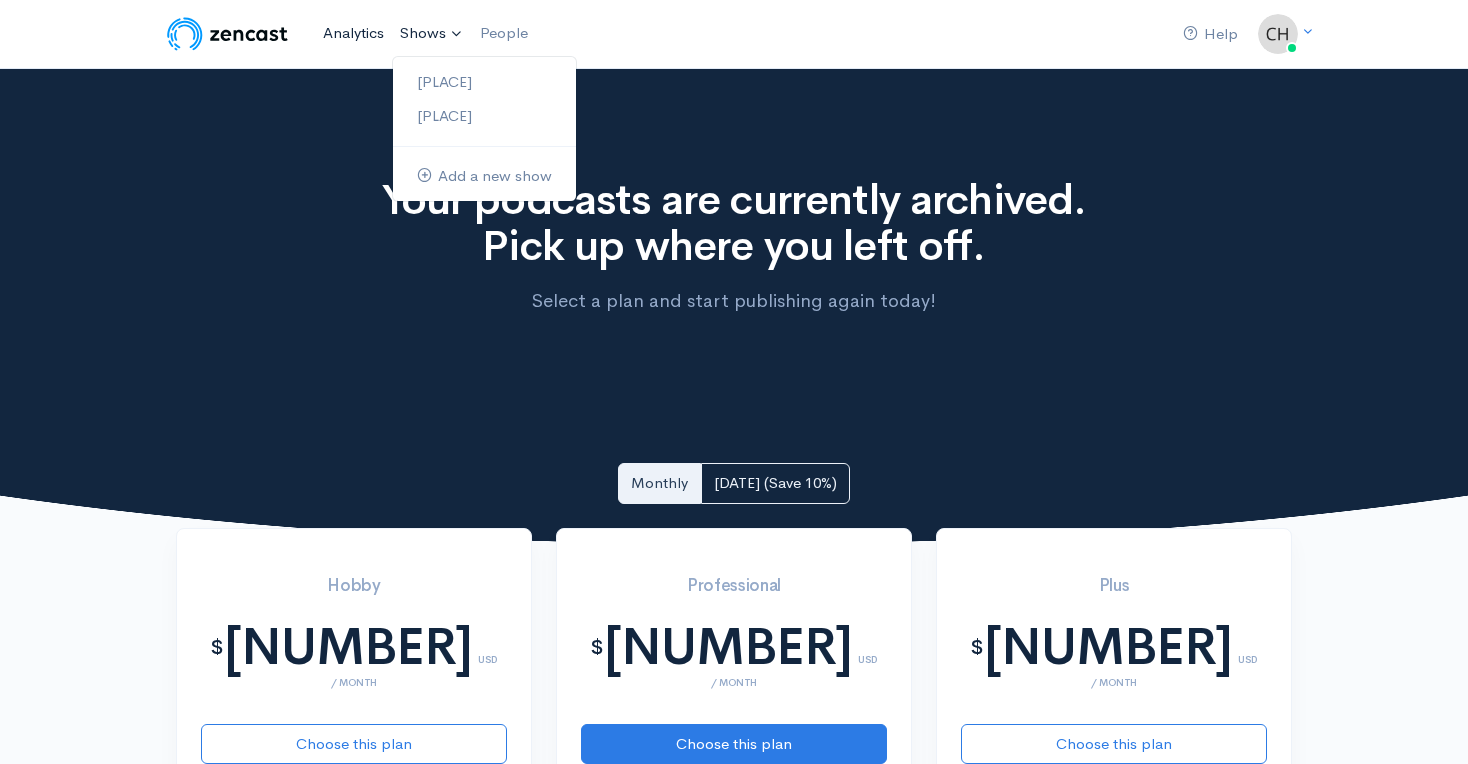 click on "Analytics" at bounding box center [353, 33] 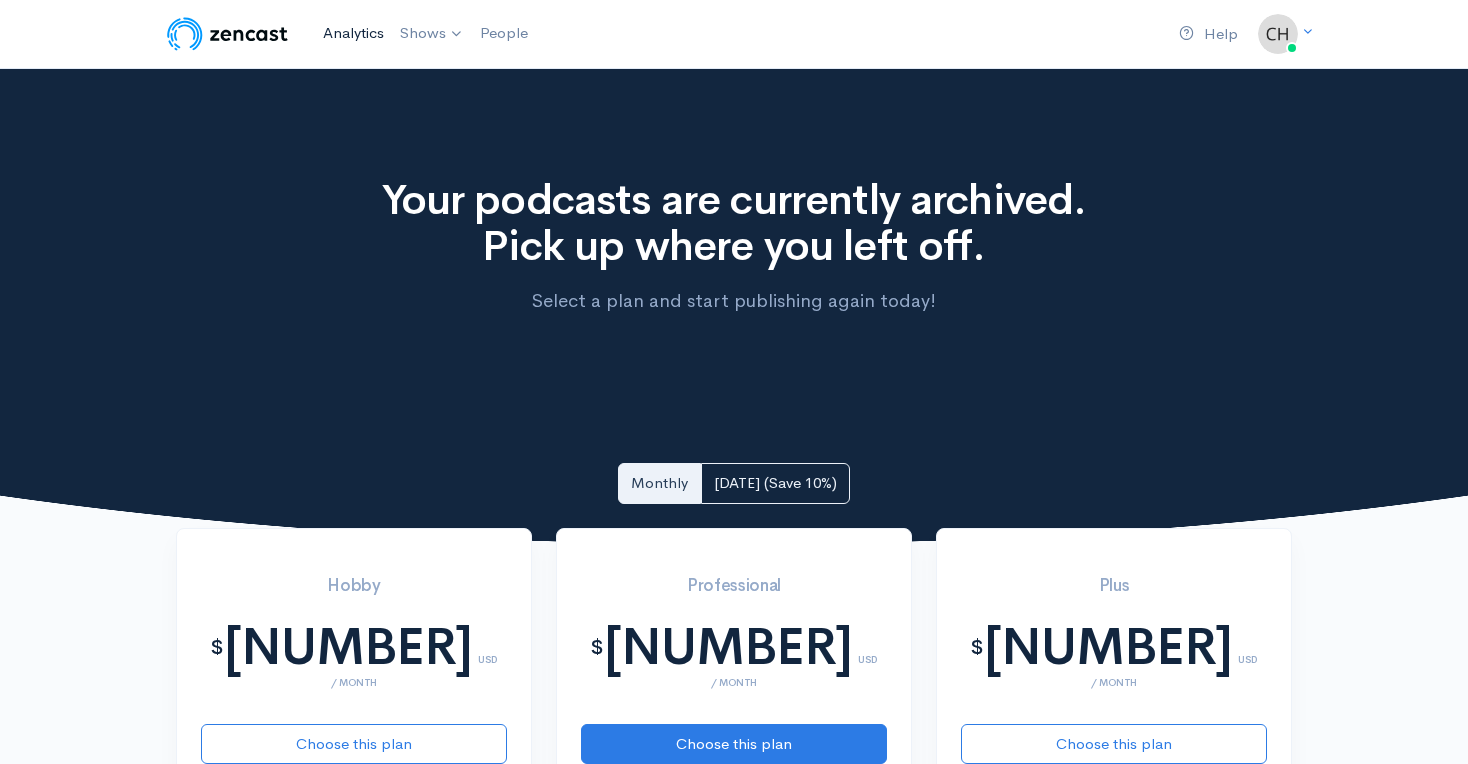 click on "Analytics" at bounding box center (353, 33) 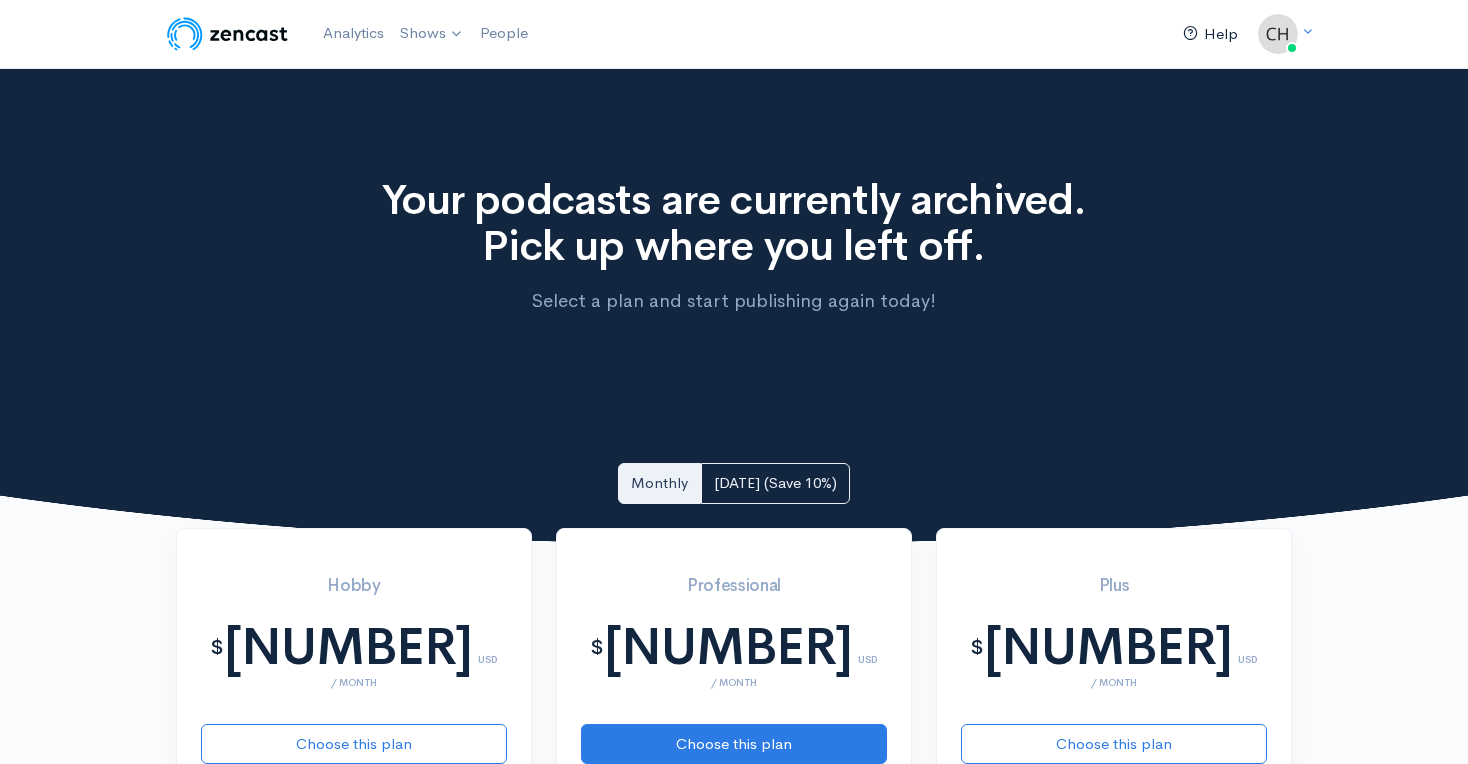 scroll, scrollTop: 0, scrollLeft: 0, axis: both 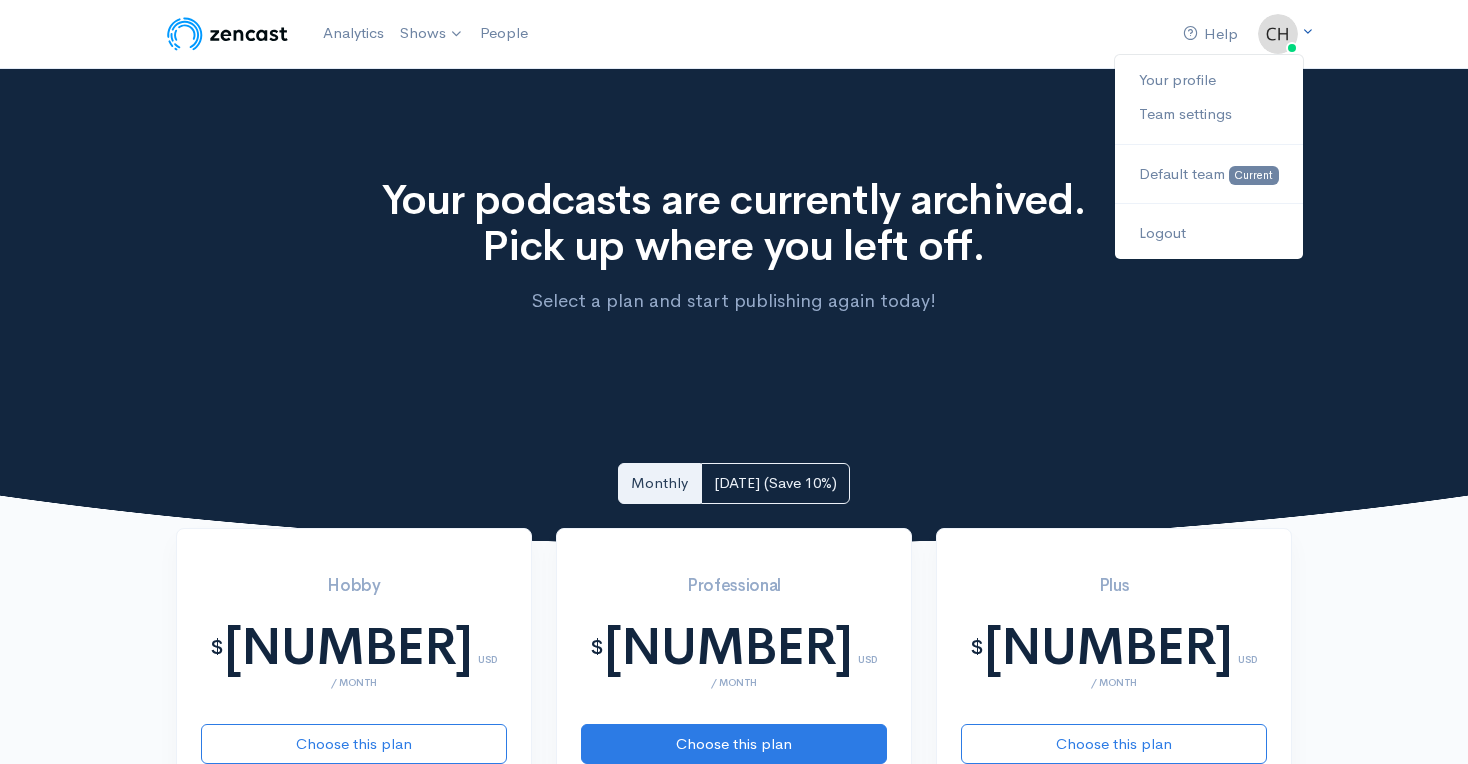 click at bounding box center [1278, 34] 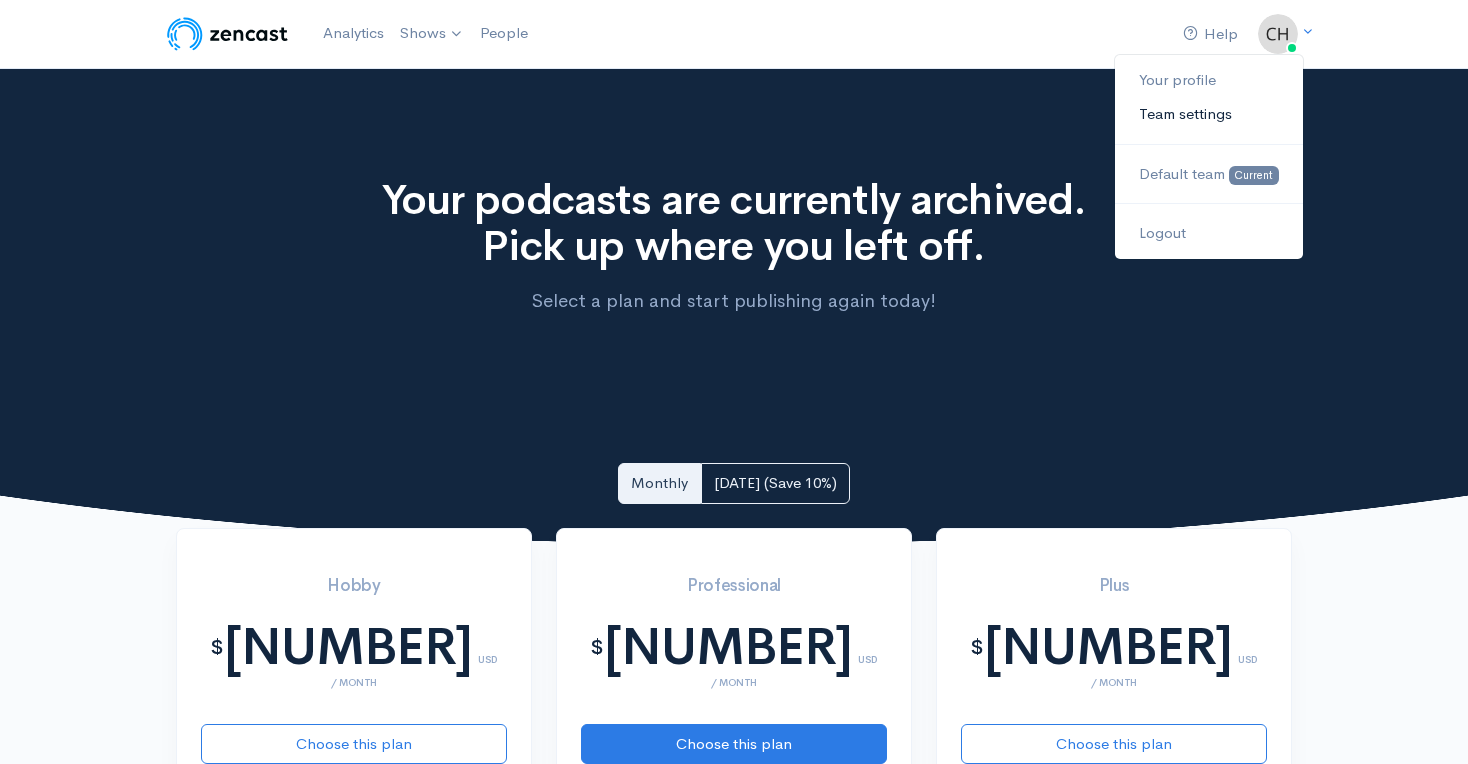 click on "Team settings" at bounding box center (1209, 114) 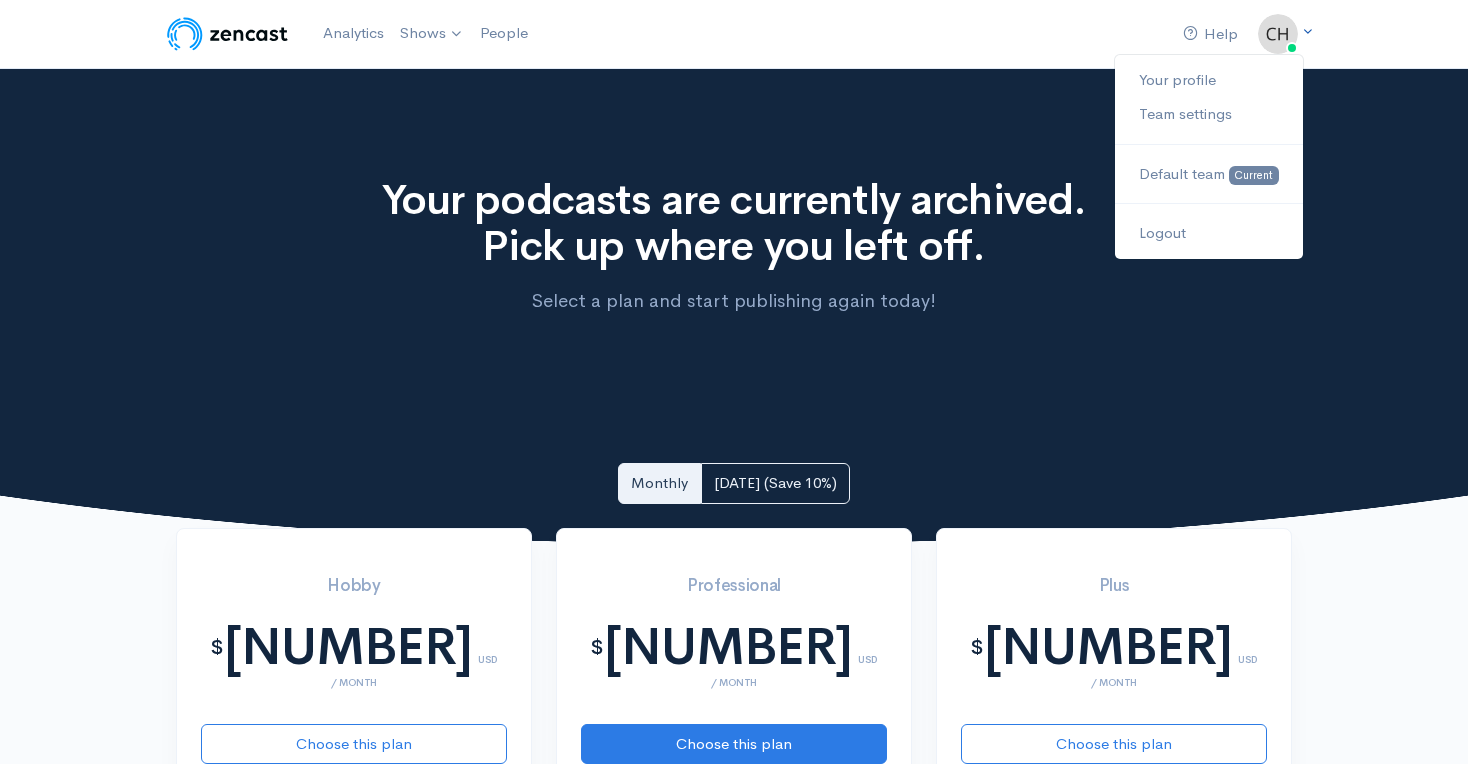 scroll, scrollTop: 0, scrollLeft: 0, axis: both 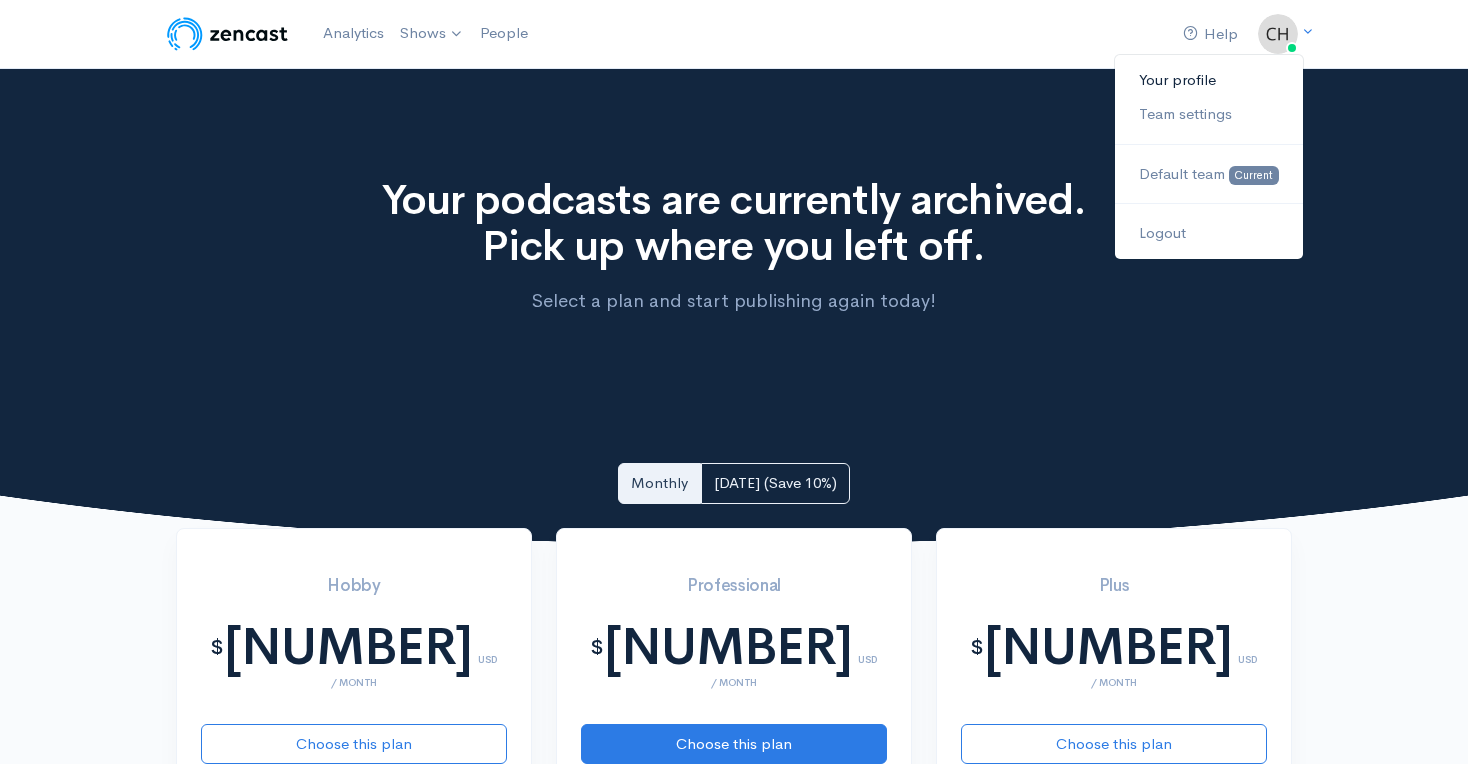 click on "Your profile" at bounding box center (1209, 80) 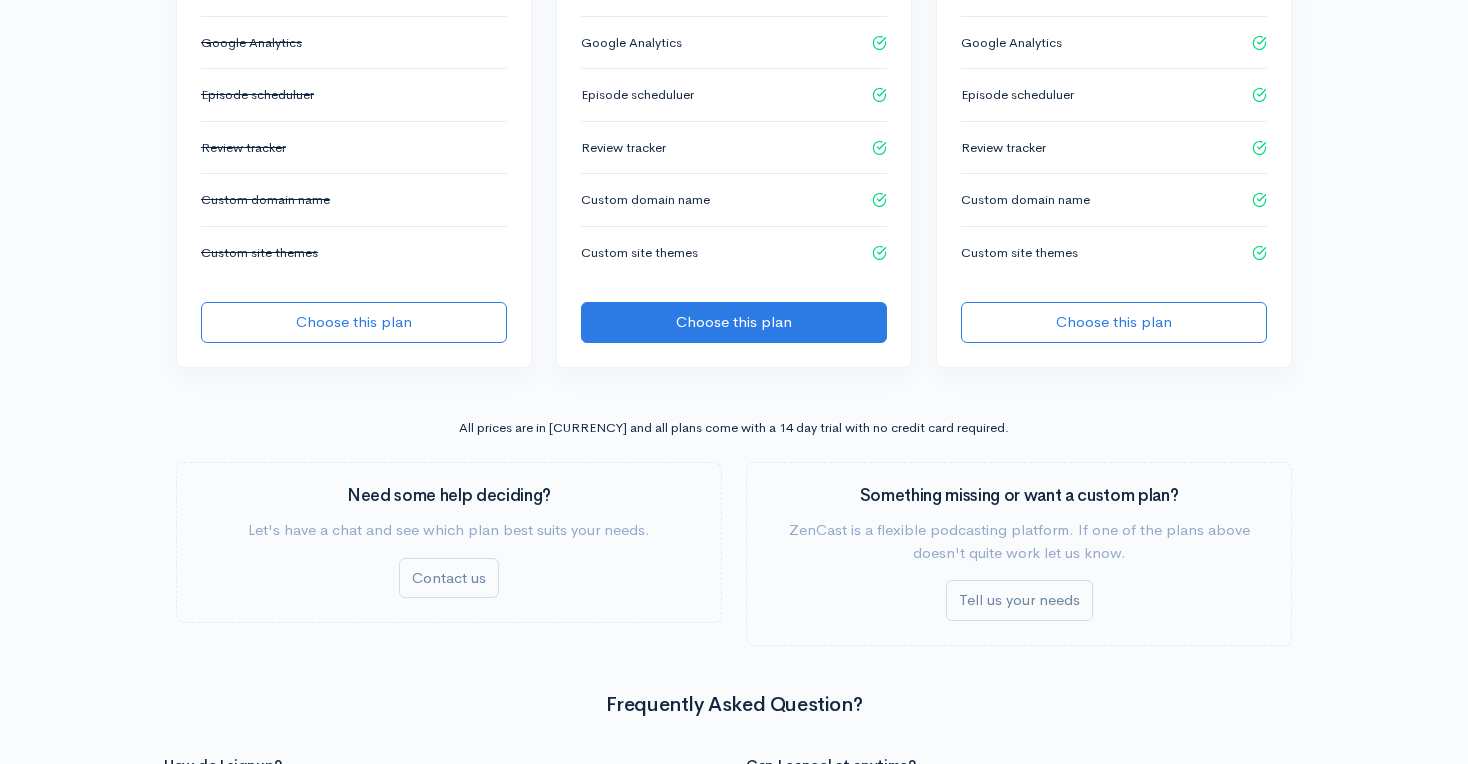 scroll, scrollTop: 1481, scrollLeft: 0, axis: vertical 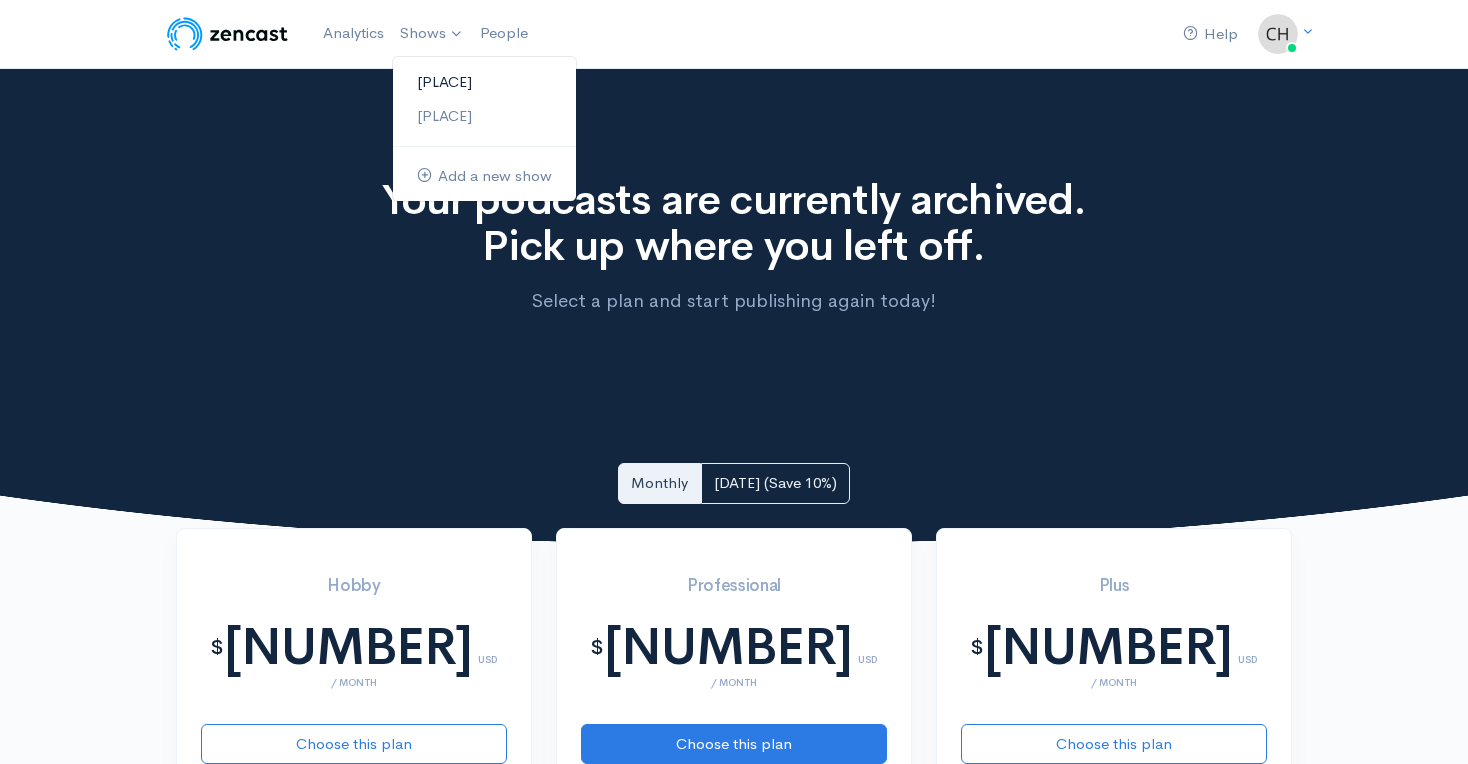 click on "[PLACE]" at bounding box center (484, 82) 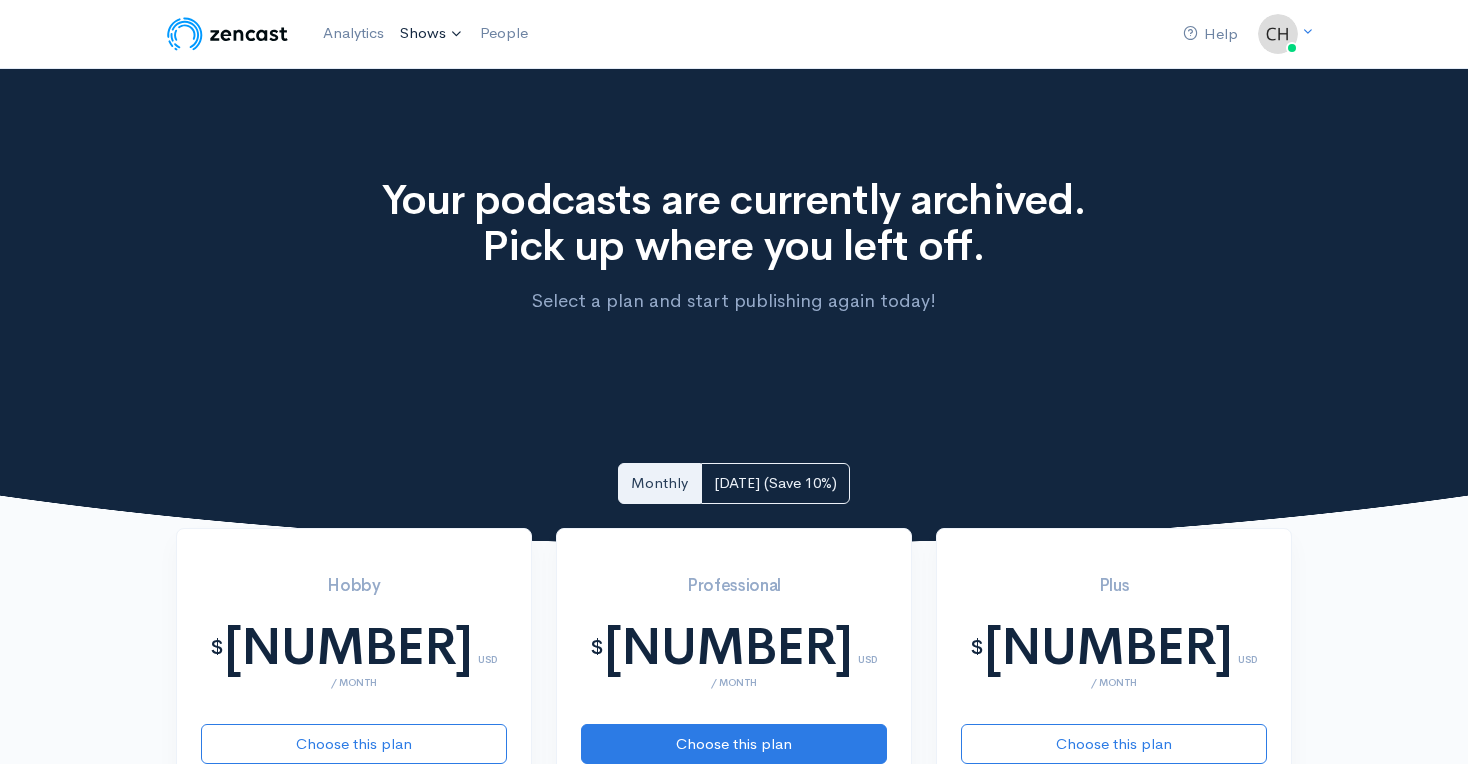 click on "Shows" at bounding box center [432, 34] 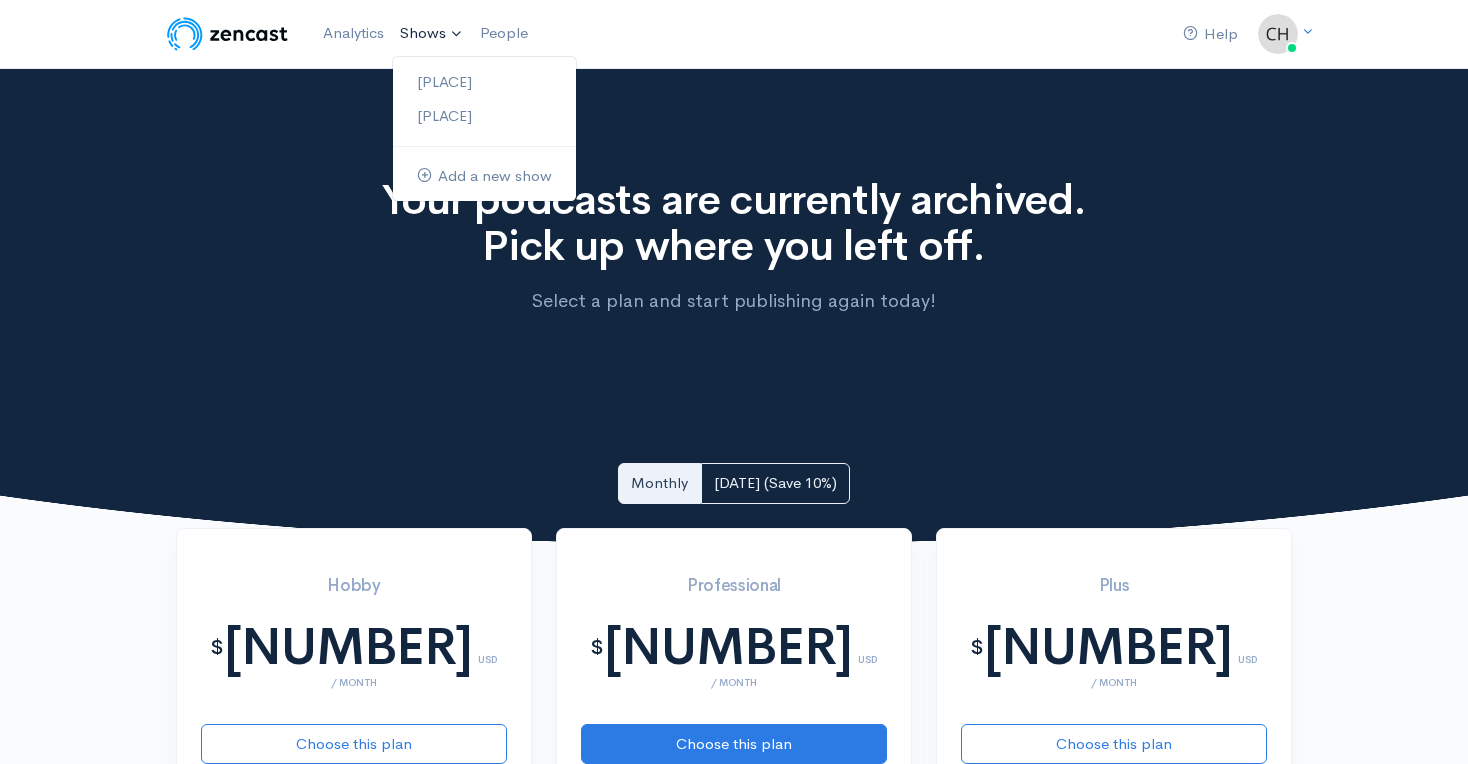 click on "Your podcasts are currently archived. Pick up where you left off.
Select a plan and start publishing again today!" at bounding box center (734, 254) 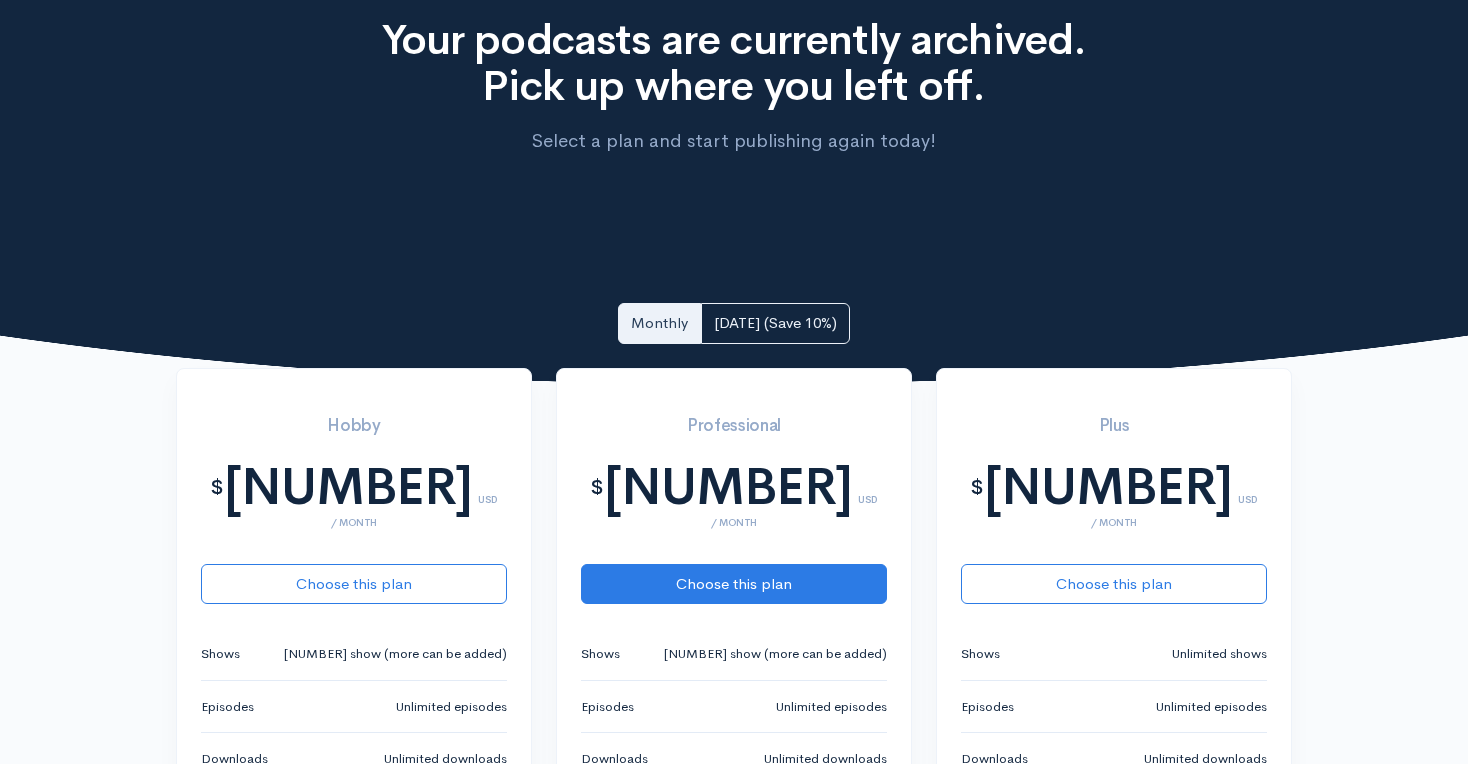 scroll, scrollTop: 0, scrollLeft: 0, axis: both 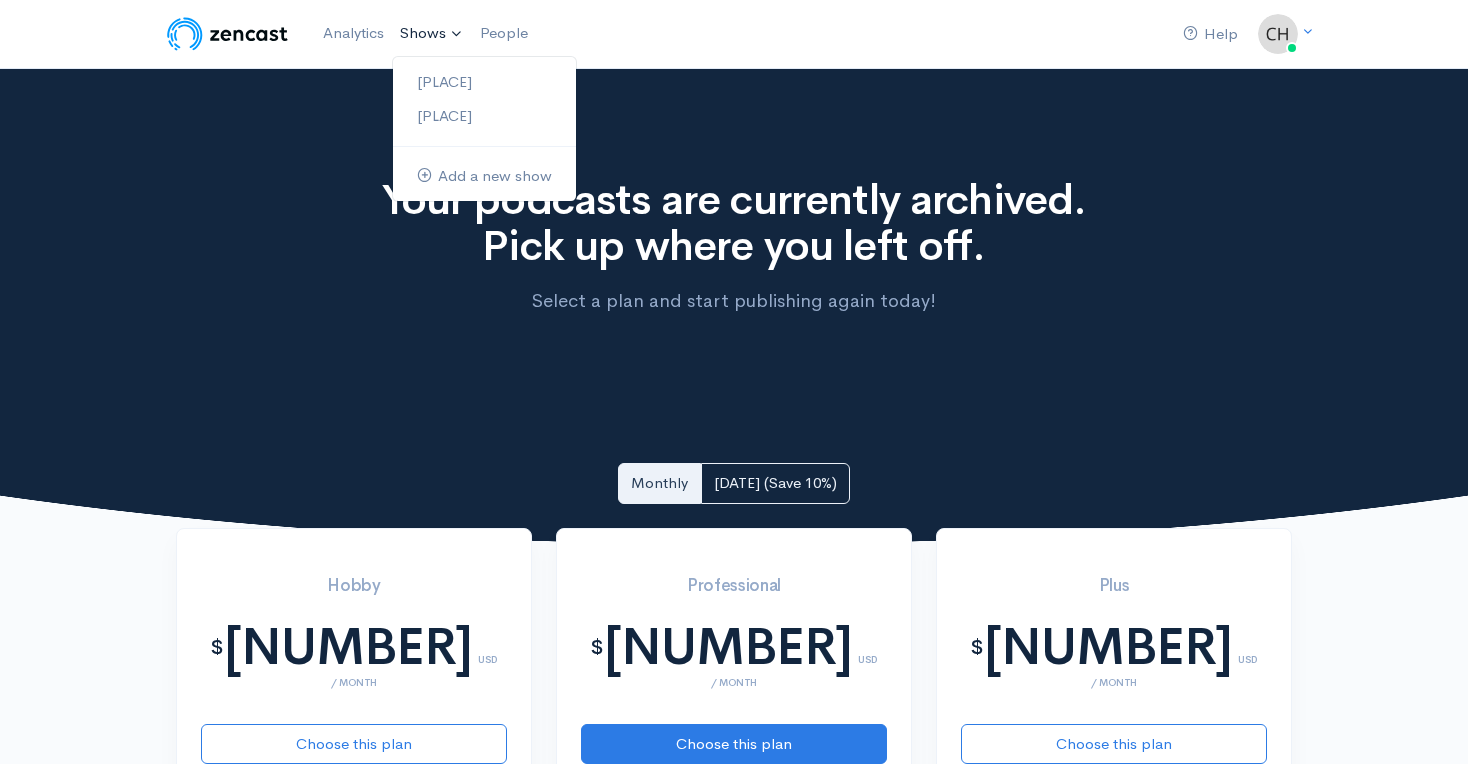click on "Shows" at bounding box center [432, 34] 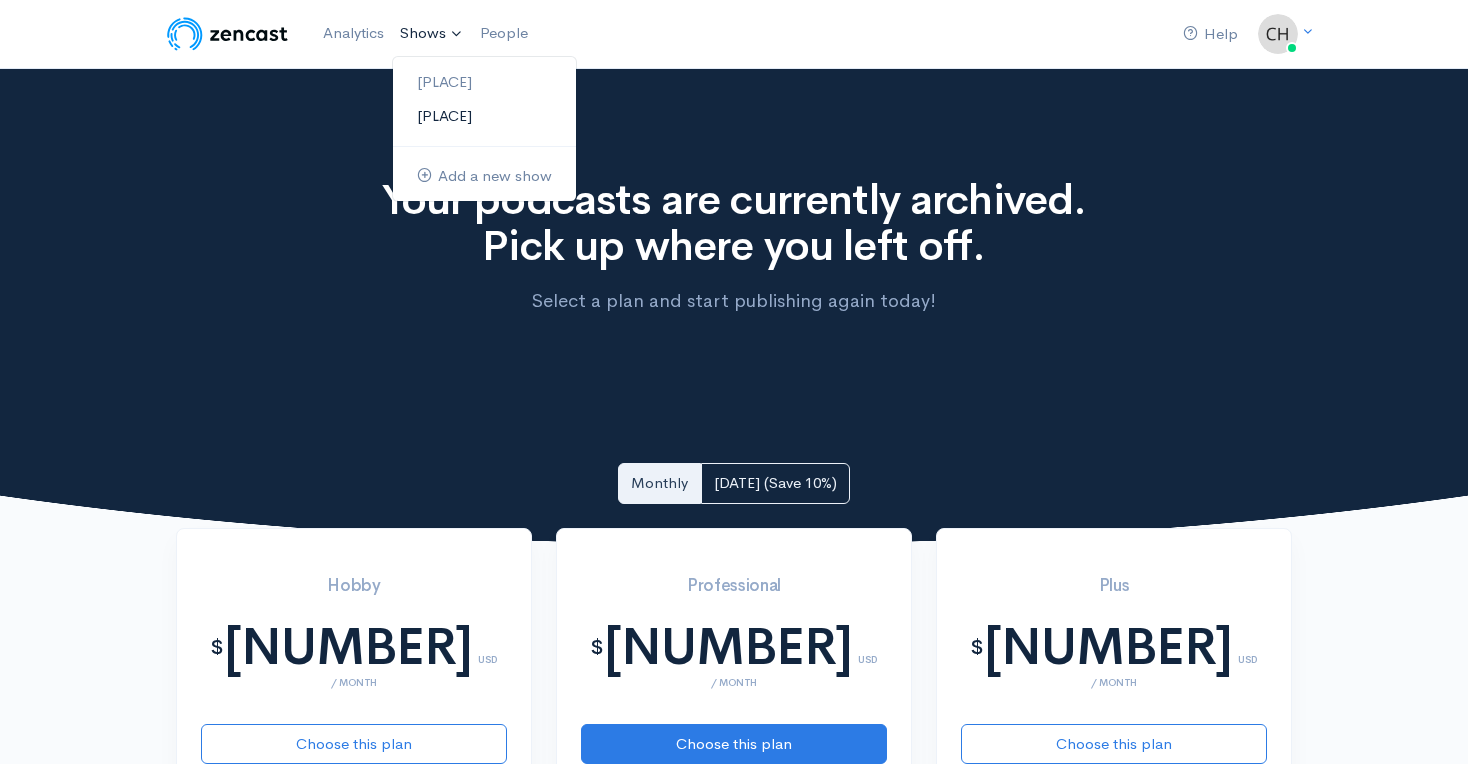click on "[PLACE]" at bounding box center (484, 116) 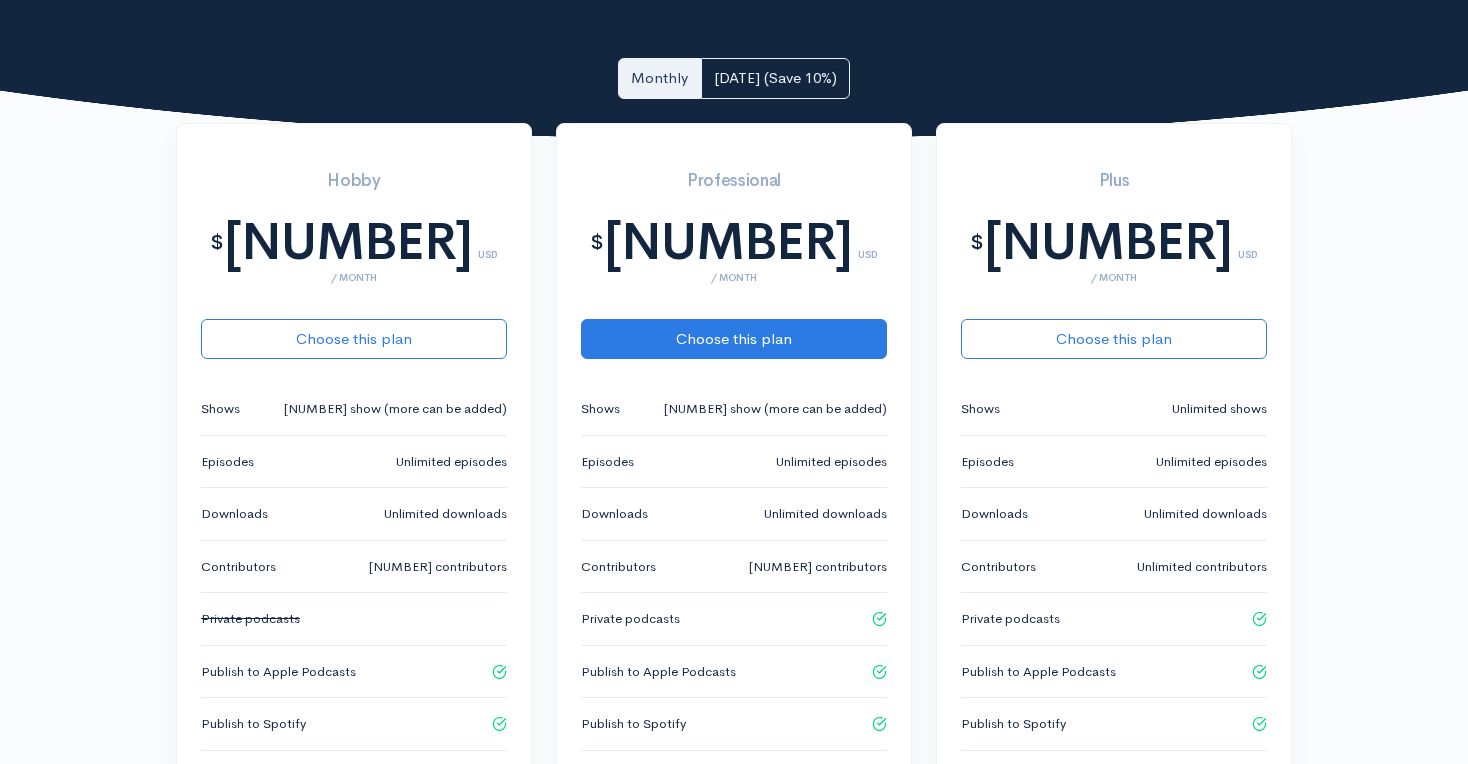 scroll, scrollTop: 0, scrollLeft: 0, axis: both 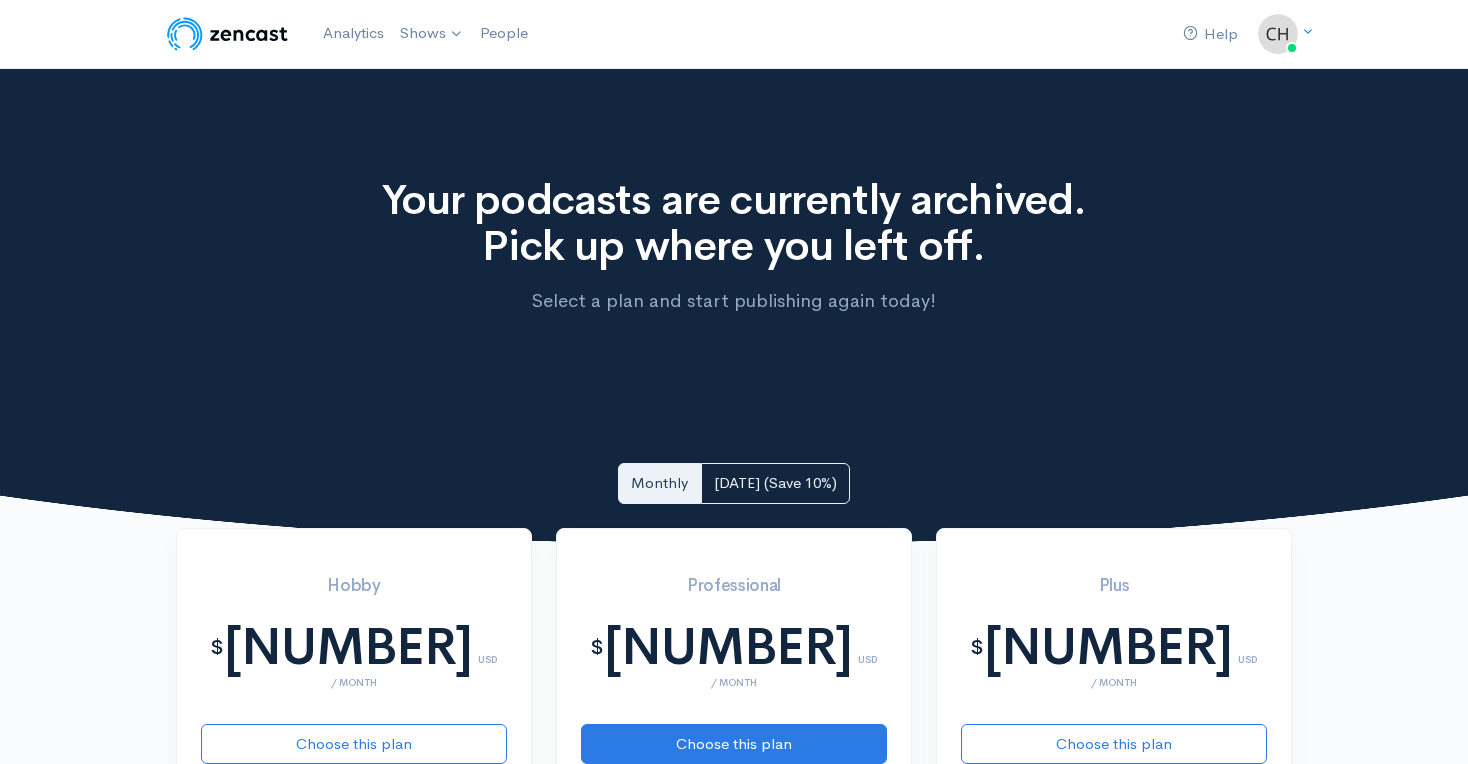 click at bounding box center [227, 34] 